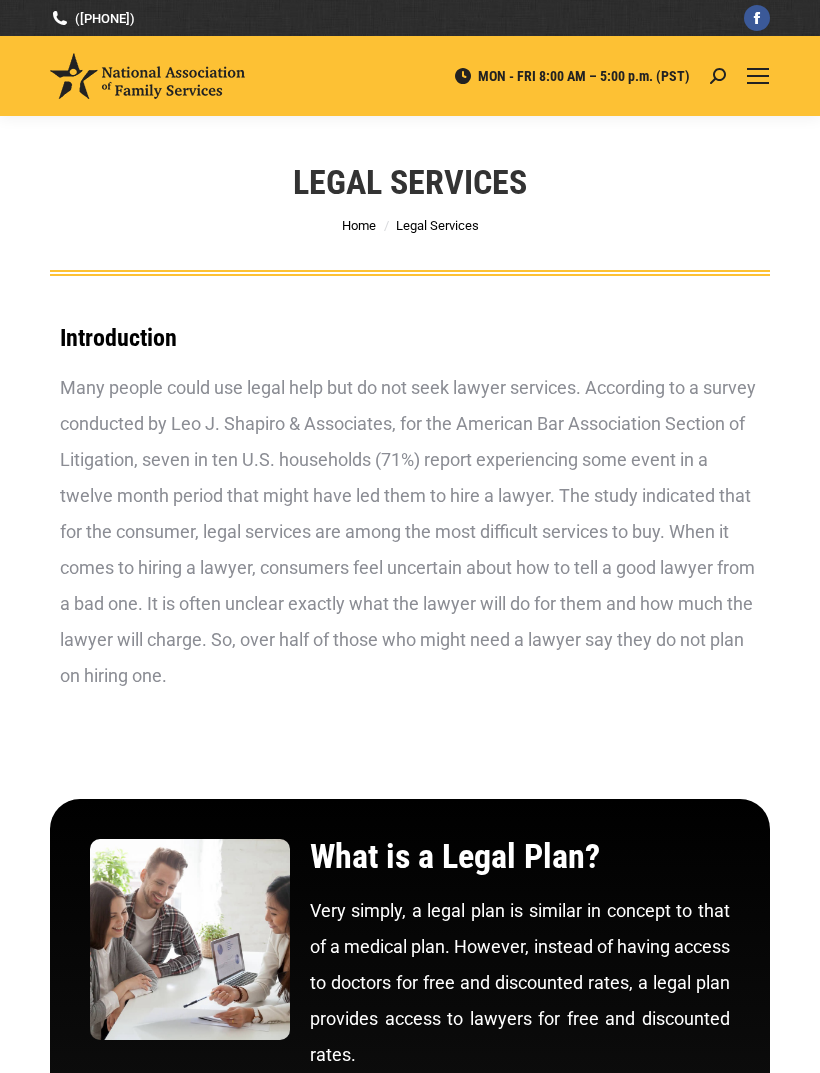scroll, scrollTop: 0, scrollLeft: 0, axis: both 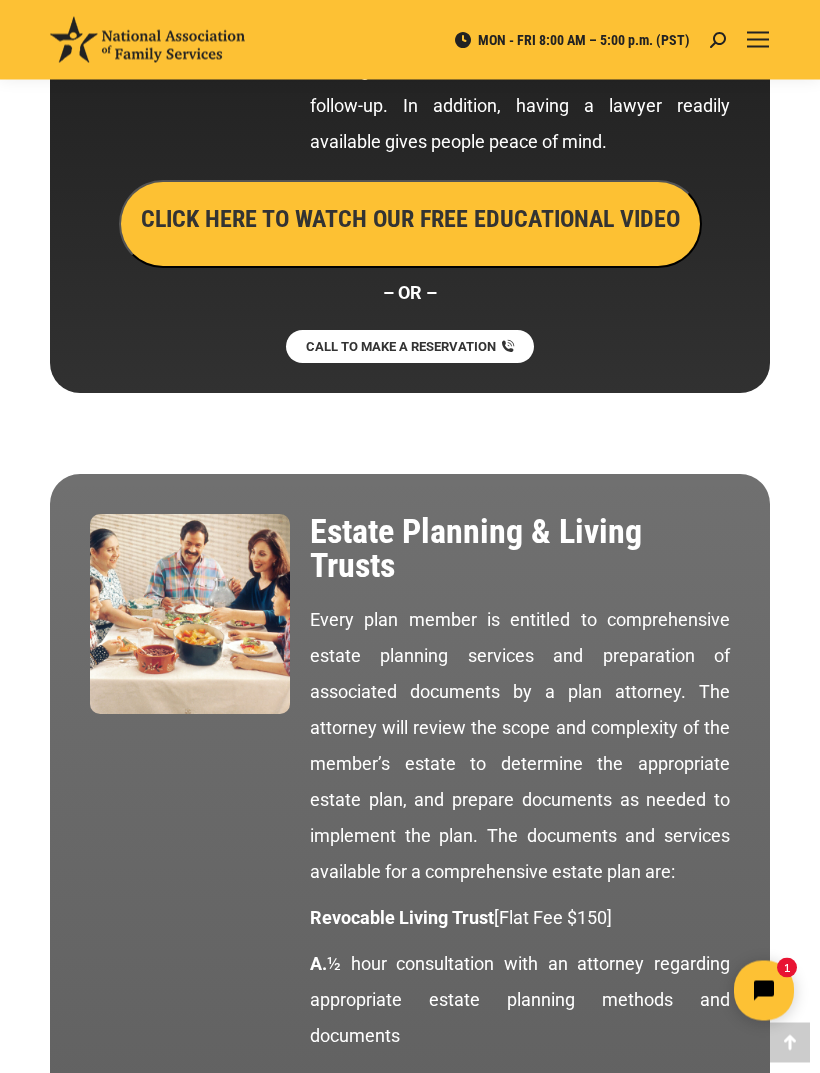 click on "CLICK HERE TO WATCH OUR FREE EDUCATIONAL VIDEO" at bounding box center (410, 220) 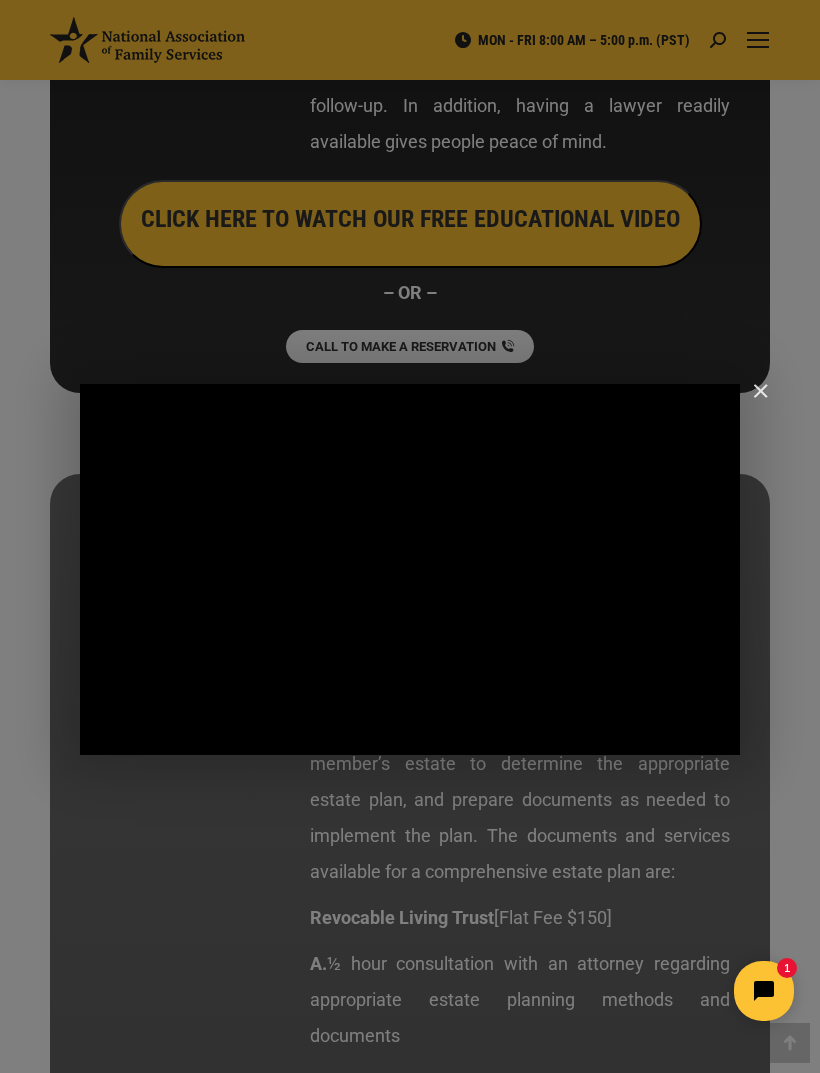 click at bounding box center (410, 569) 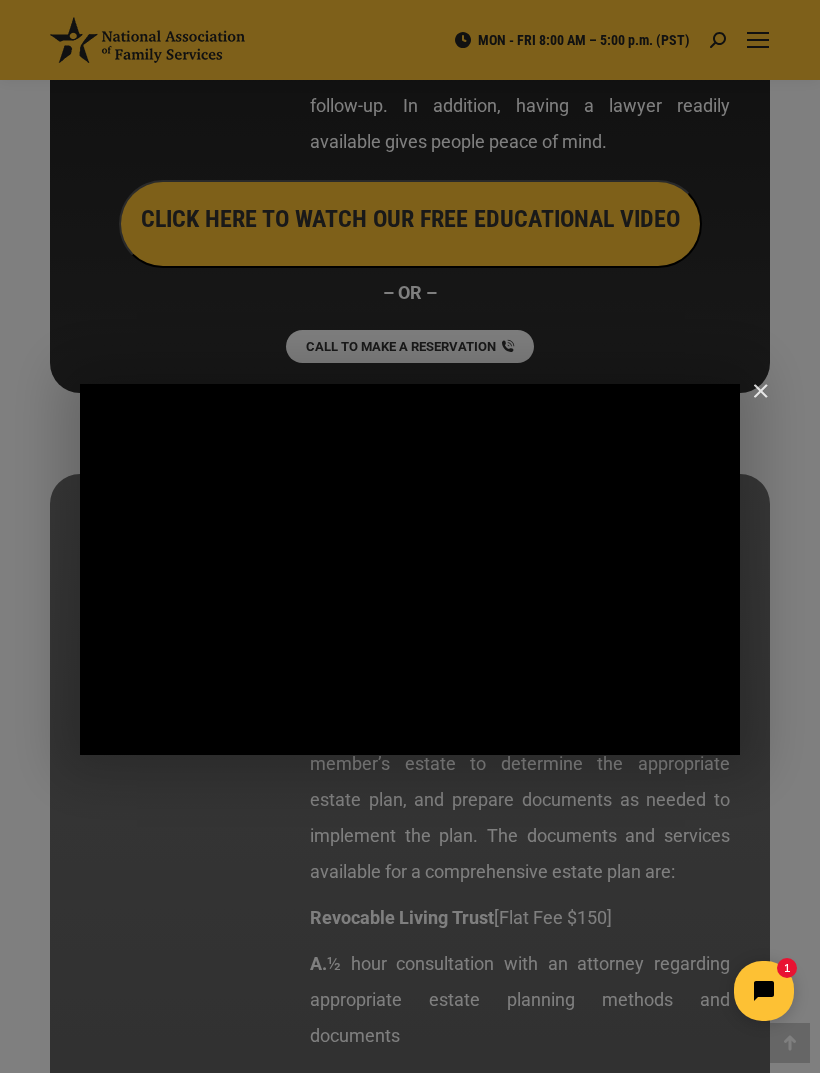 click at bounding box center (410, 569) 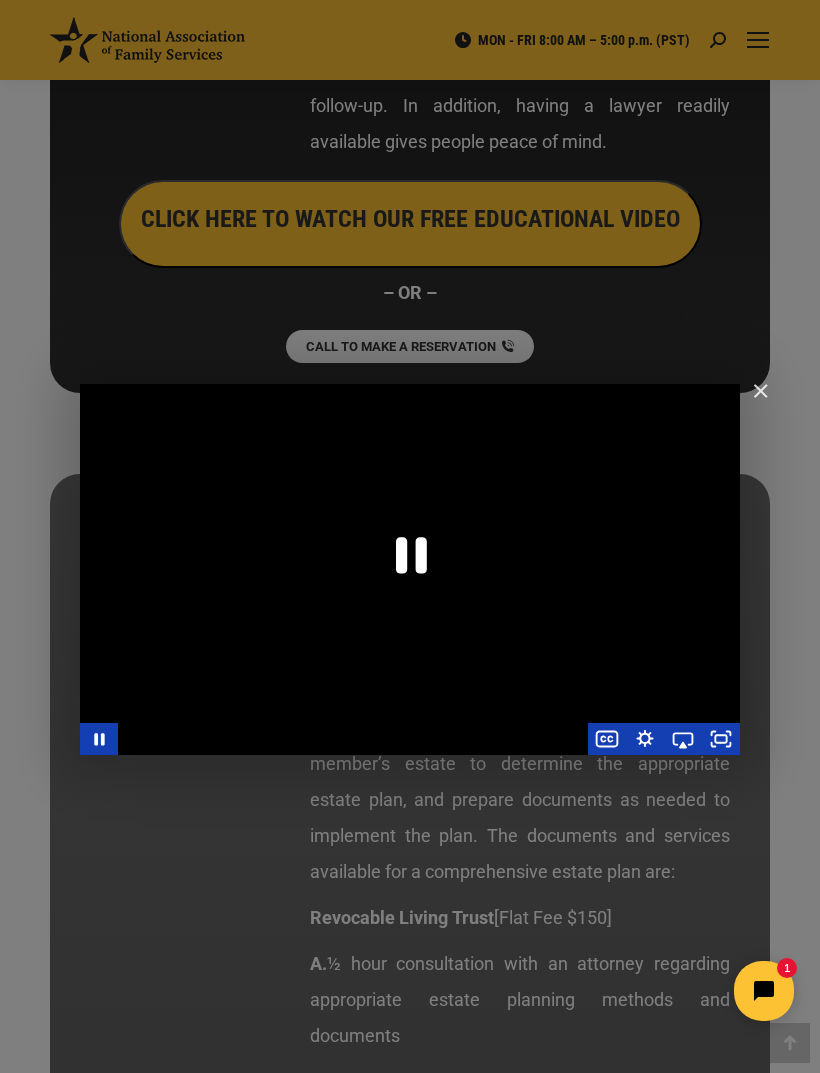 click at bounding box center [353, 739] 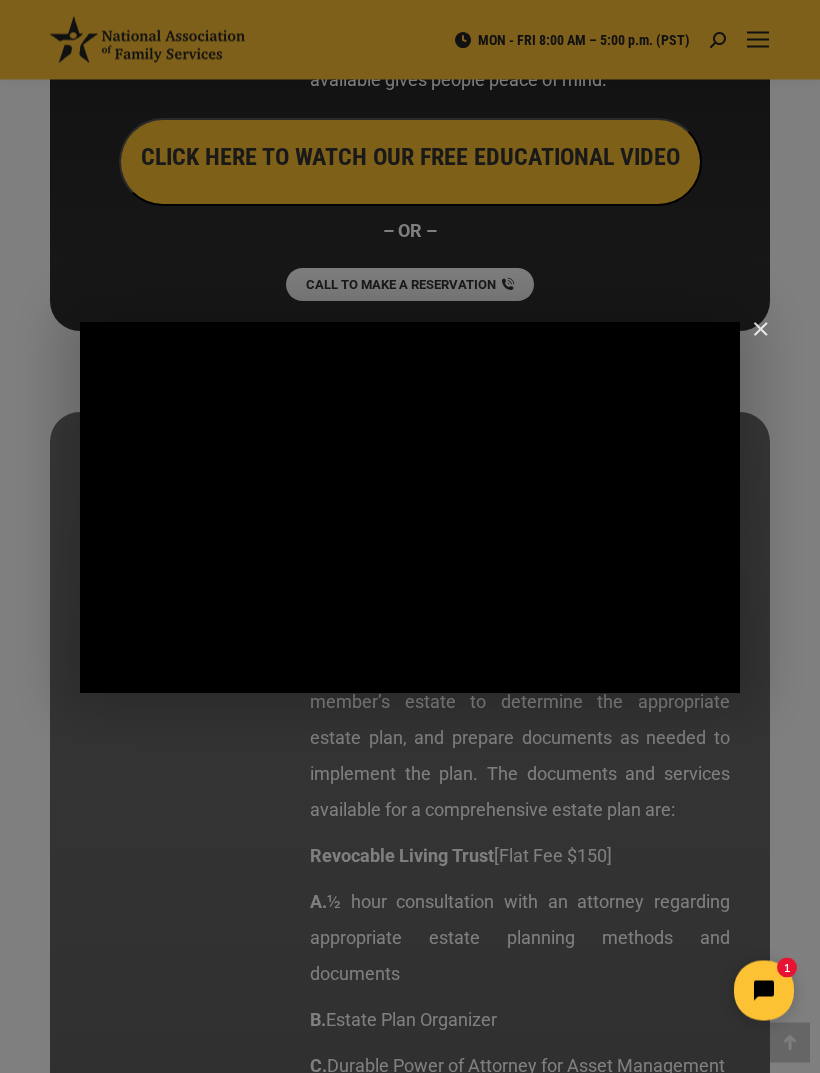 scroll, scrollTop: 1608, scrollLeft: 0, axis: vertical 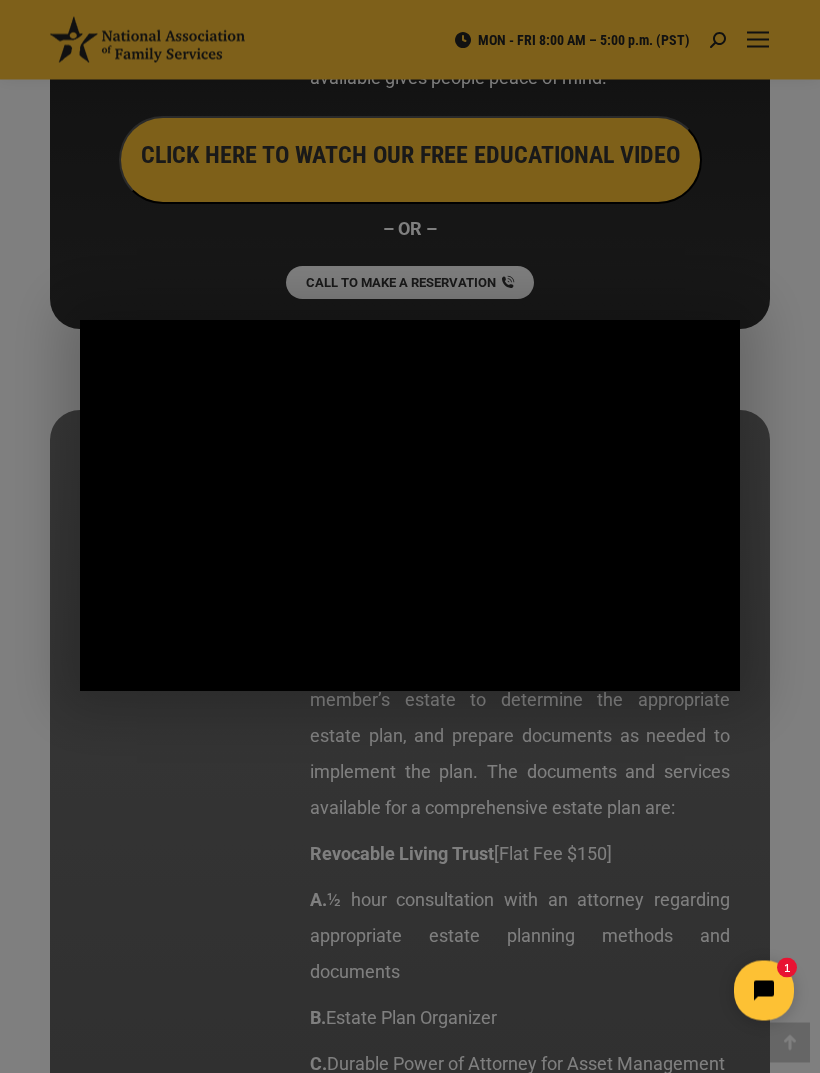 click at bounding box center (410, 4863) 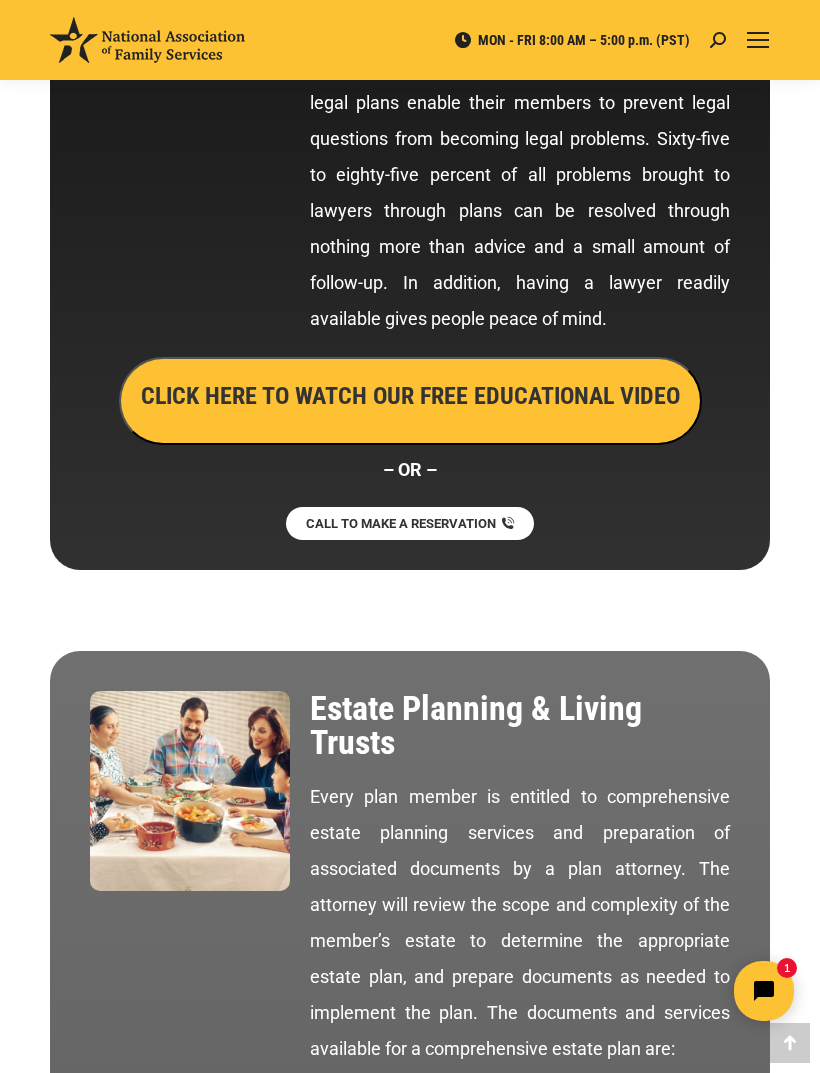 scroll, scrollTop: 1370, scrollLeft: 0, axis: vertical 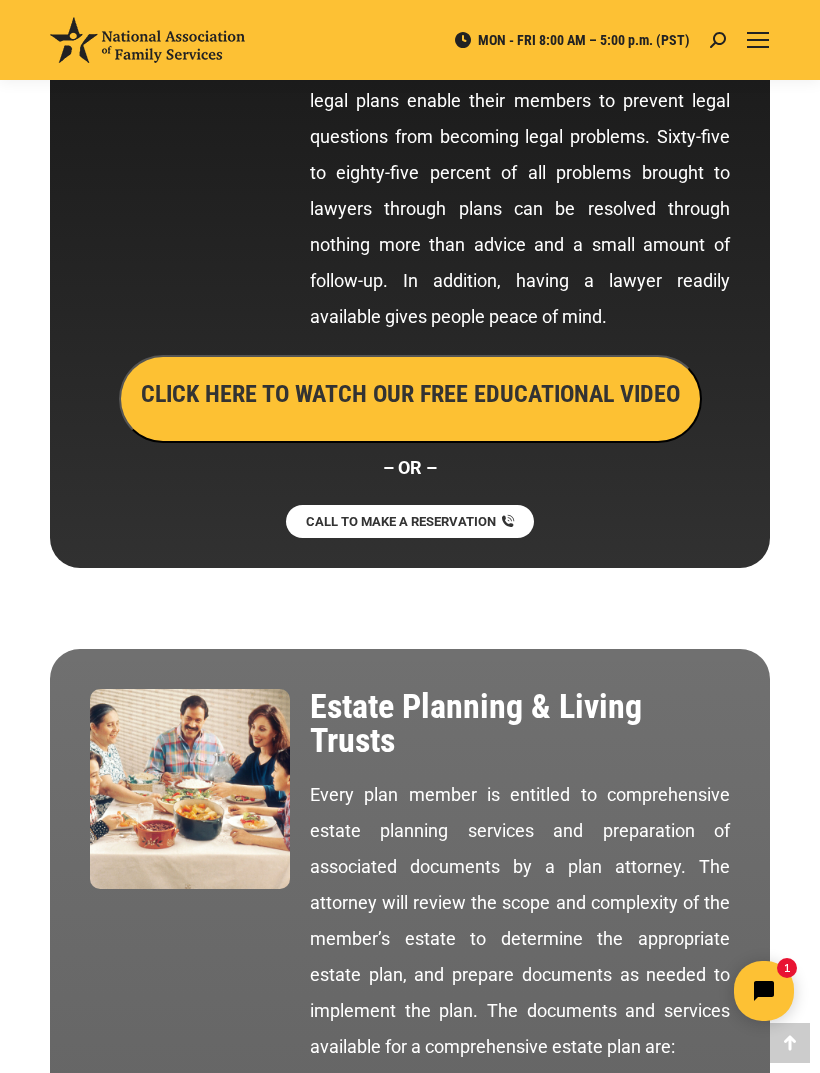 click on "CLICK HERE TO WATCH OUR FREE EDUCATIONAL VIDEO" at bounding box center [410, 394] 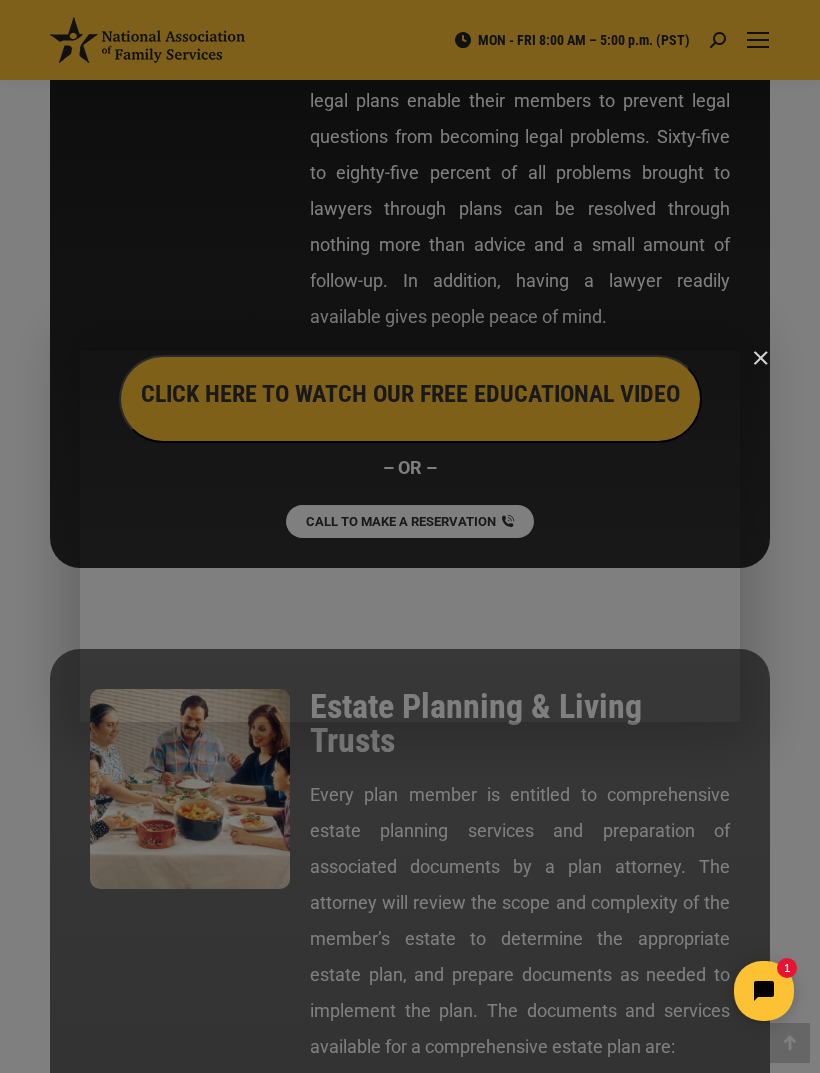 click at bounding box center (410, 536) 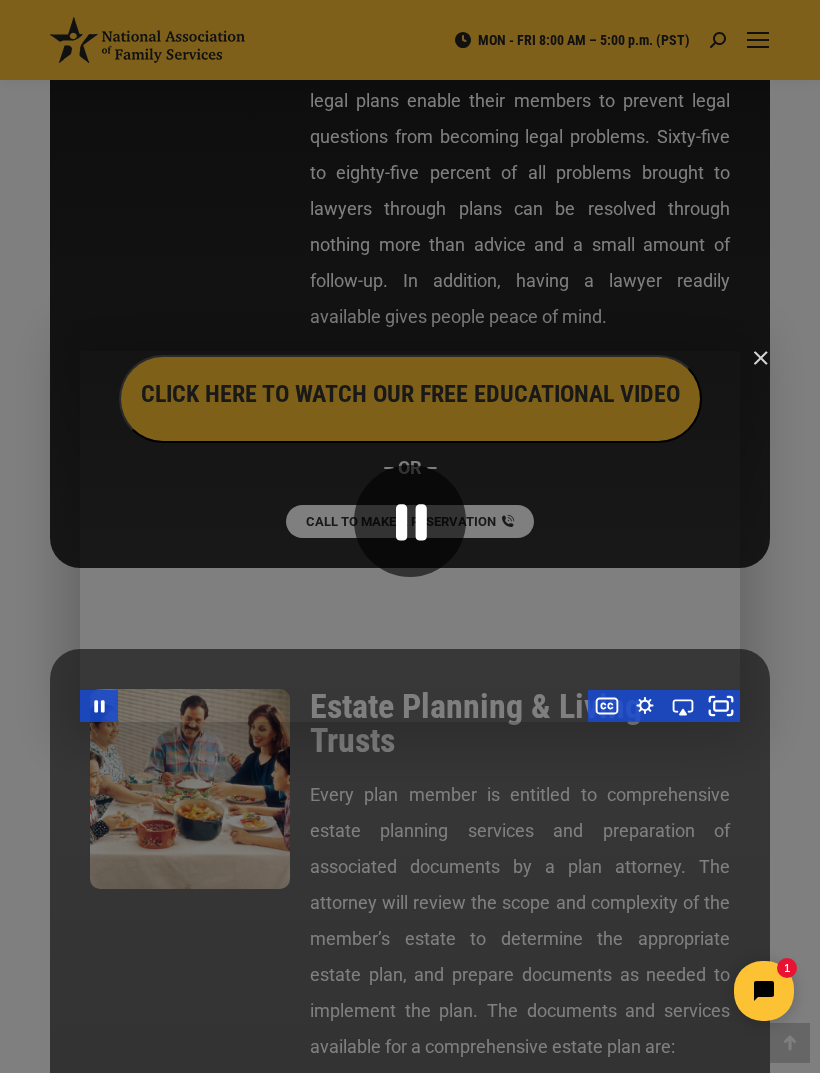 click 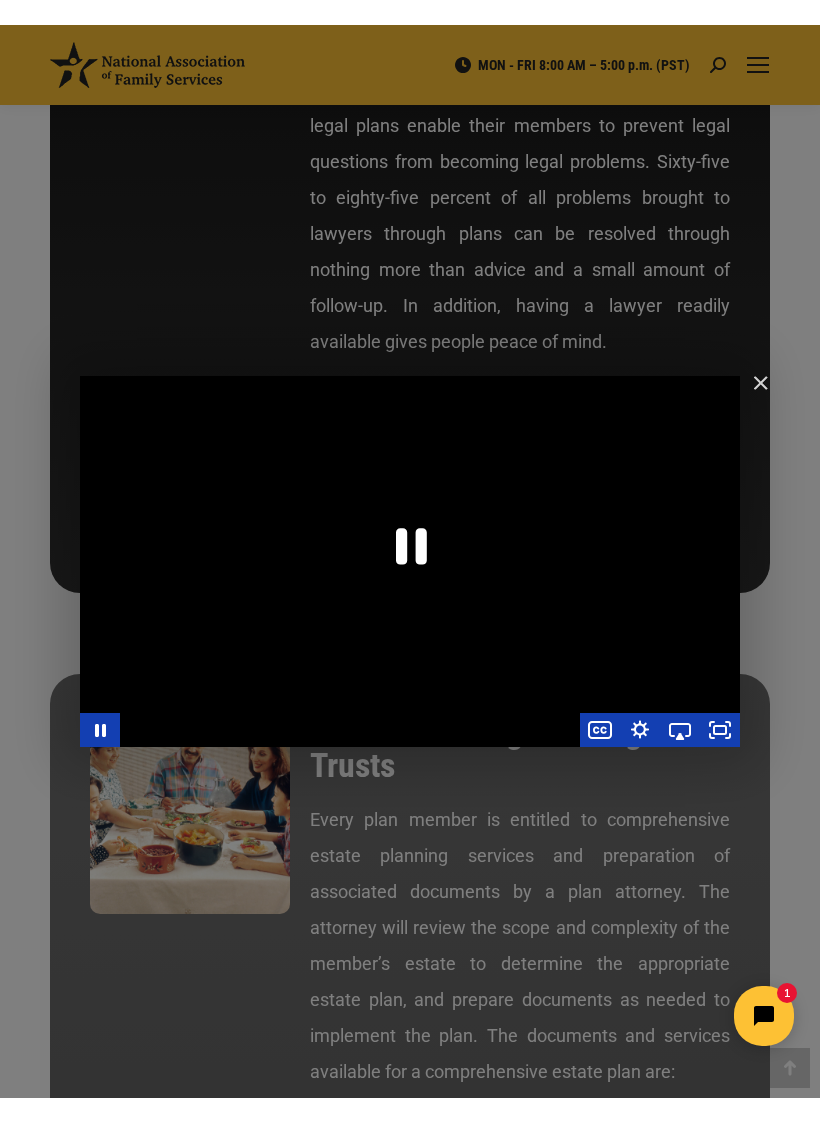 scroll, scrollTop: 24, scrollLeft: 0, axis: vertical 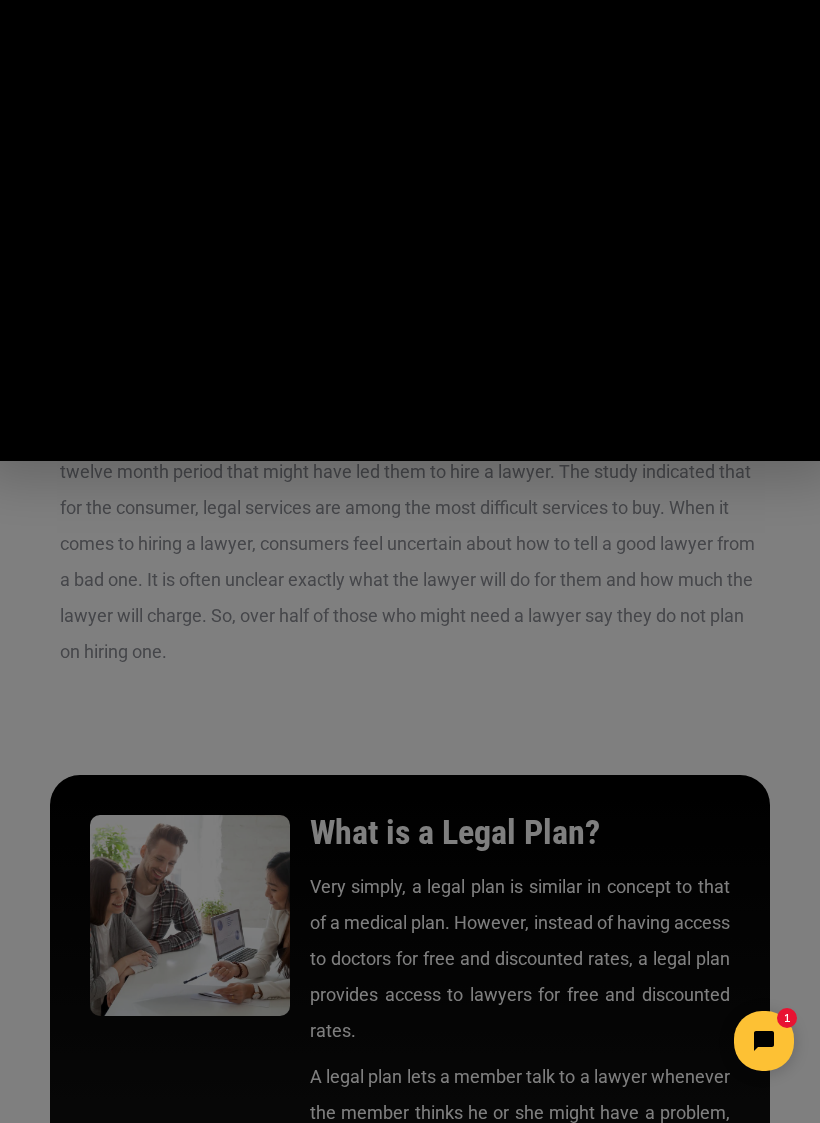 click at bounding box center [410, 230] 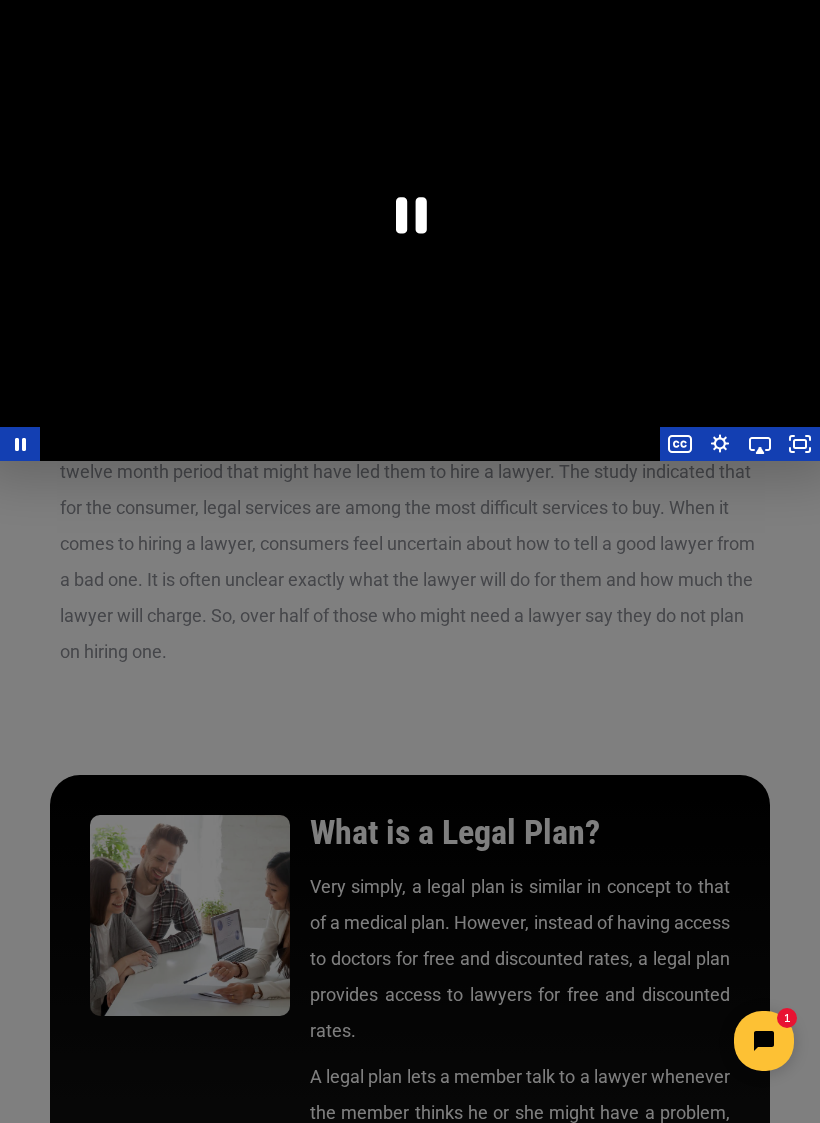 click at bounding box center (410, 230) 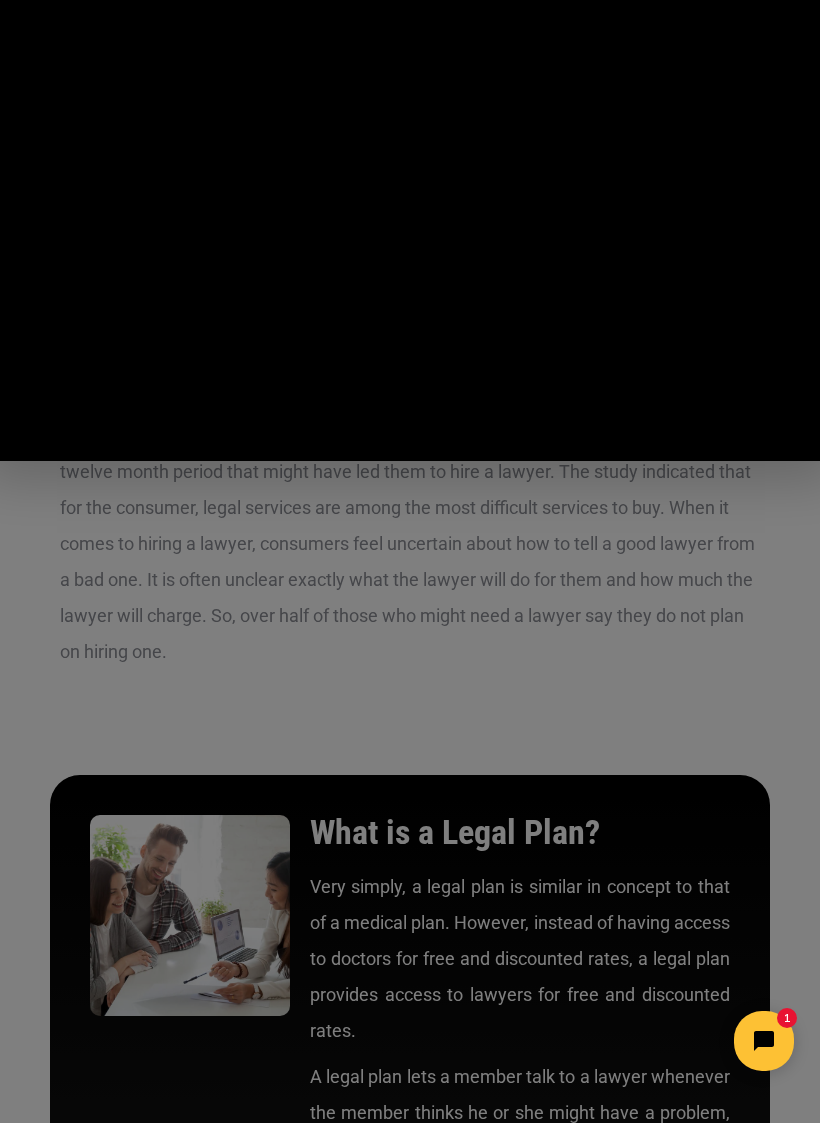 click at bounding box center [410, 230] 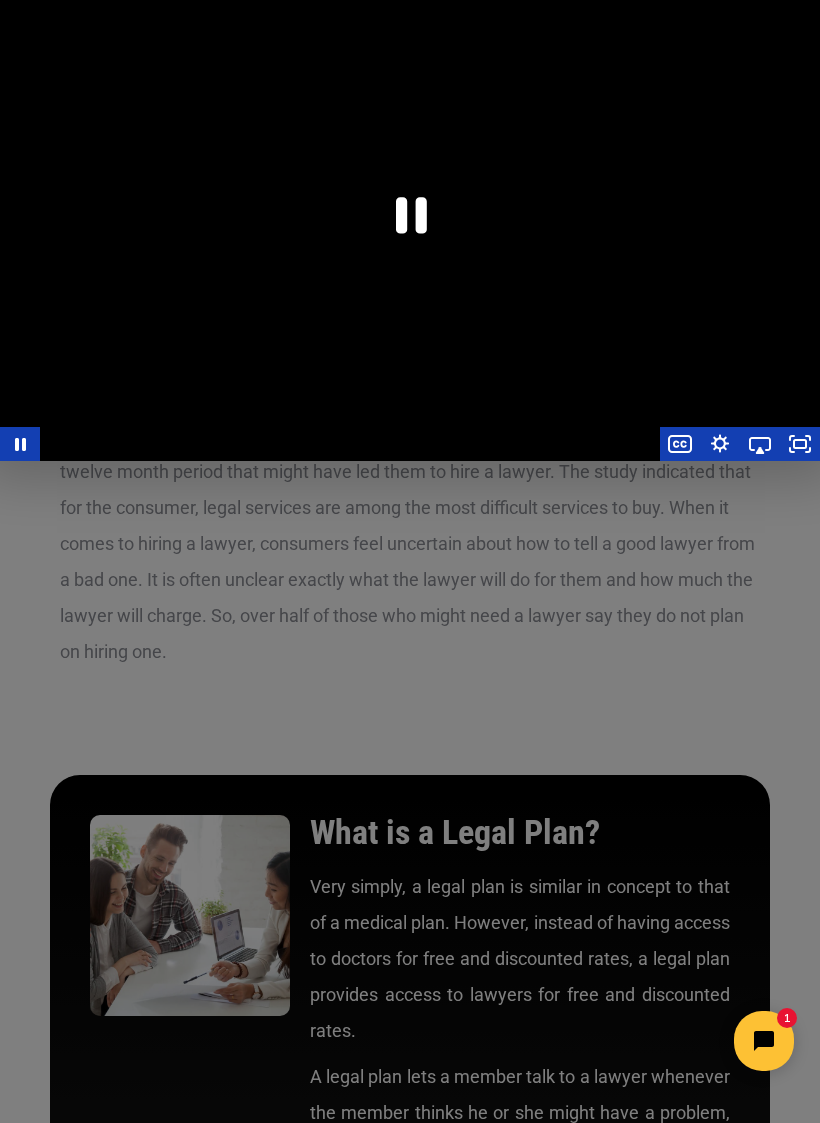 click at bounding box center (410, 230) 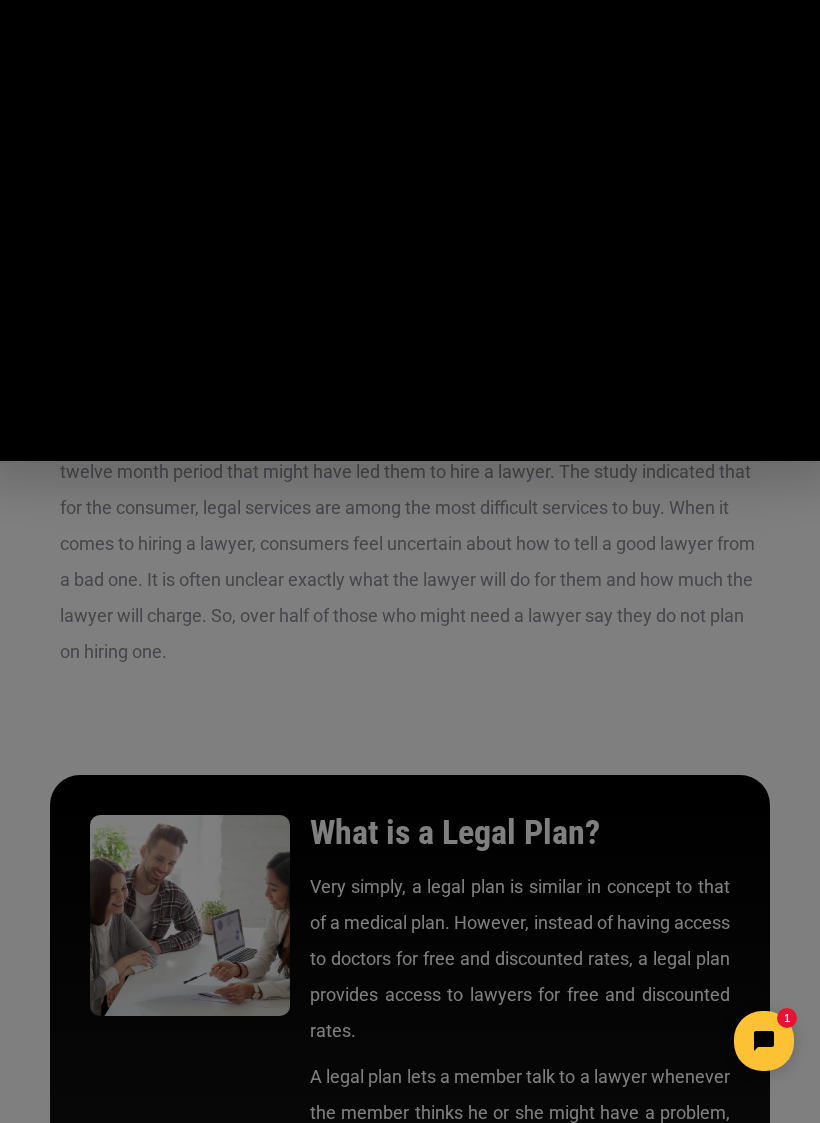 click at bounding box center (410, 230) 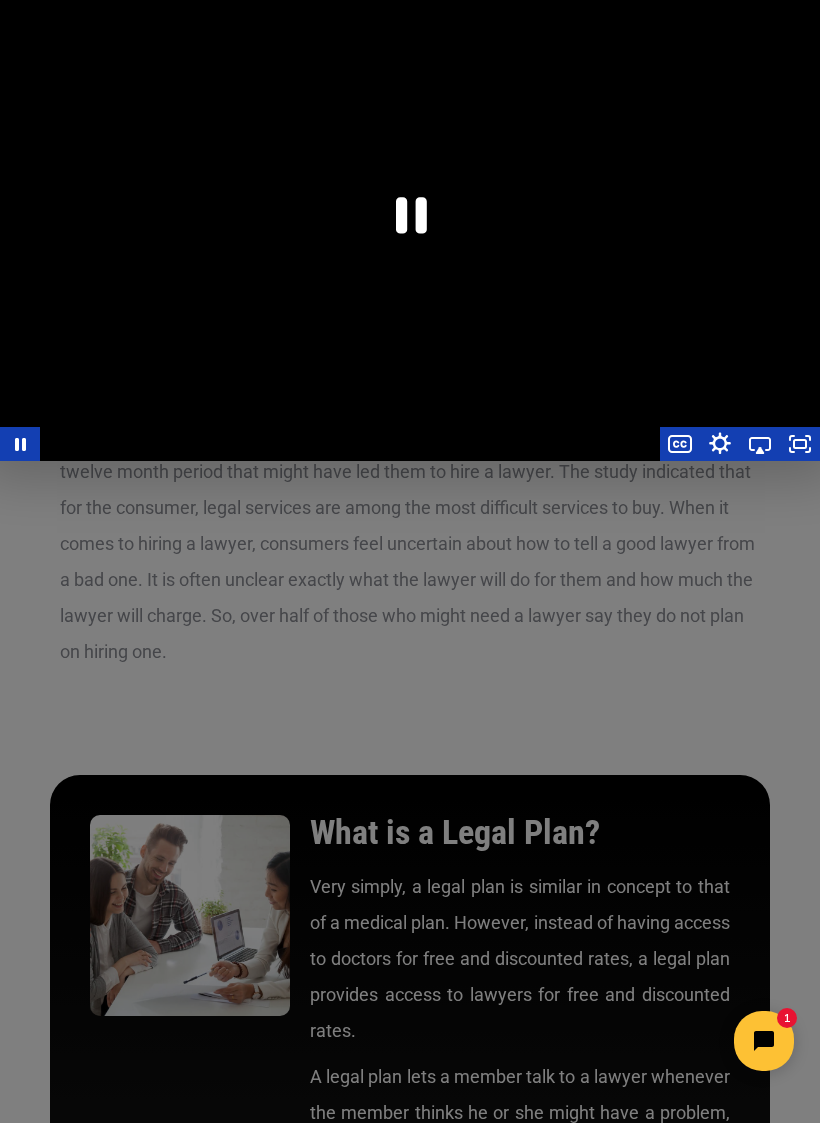 click 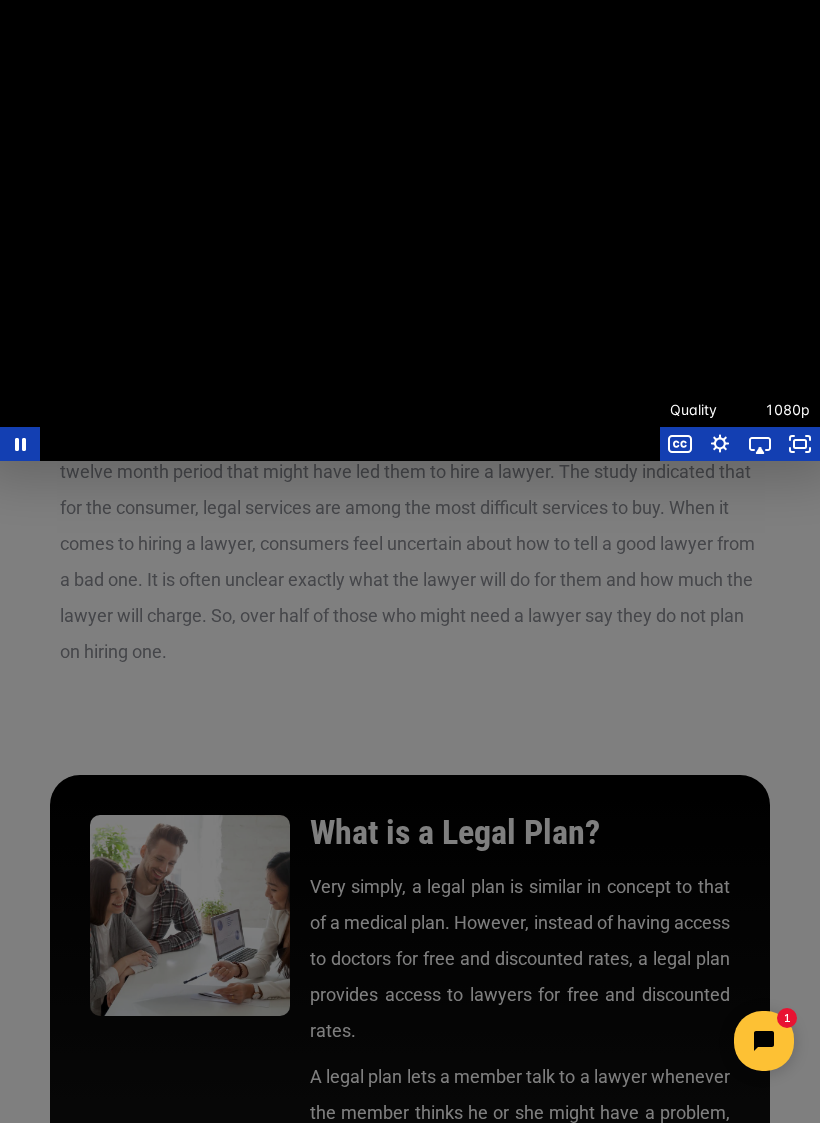click 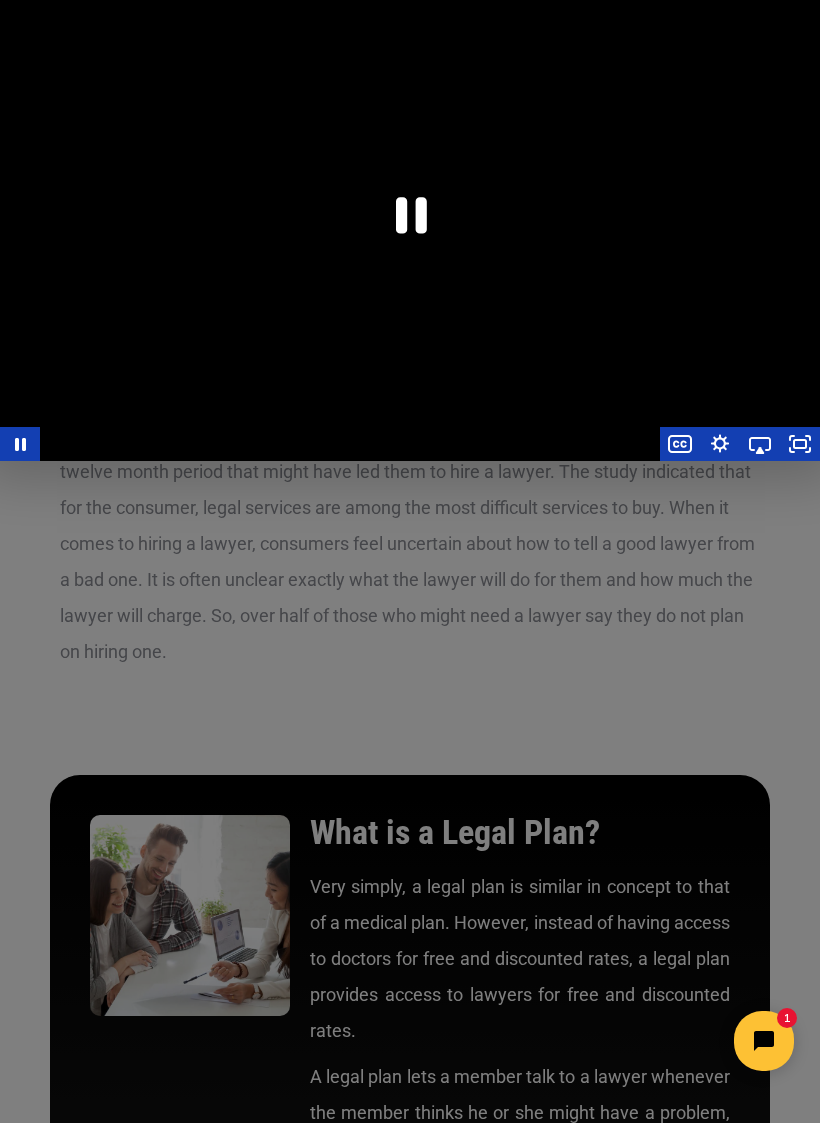 click at bounding box center (410, 230) 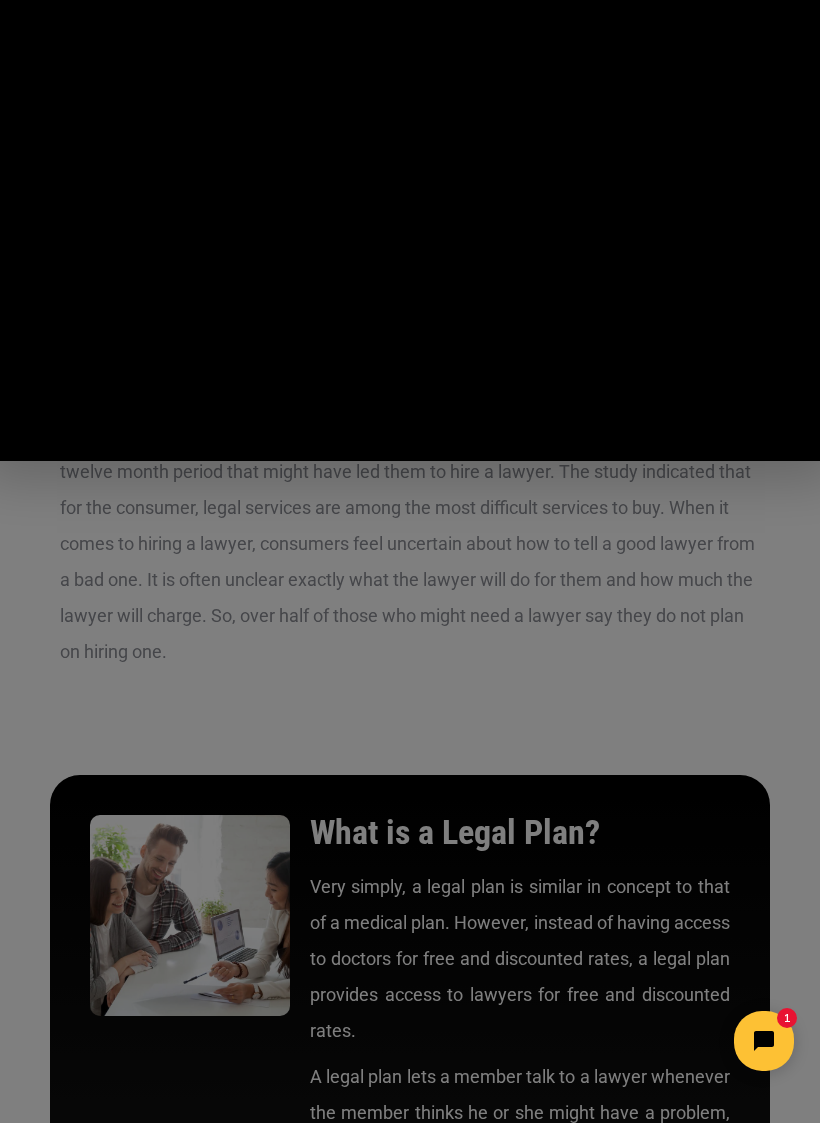 click at bounding box center [410, 230] 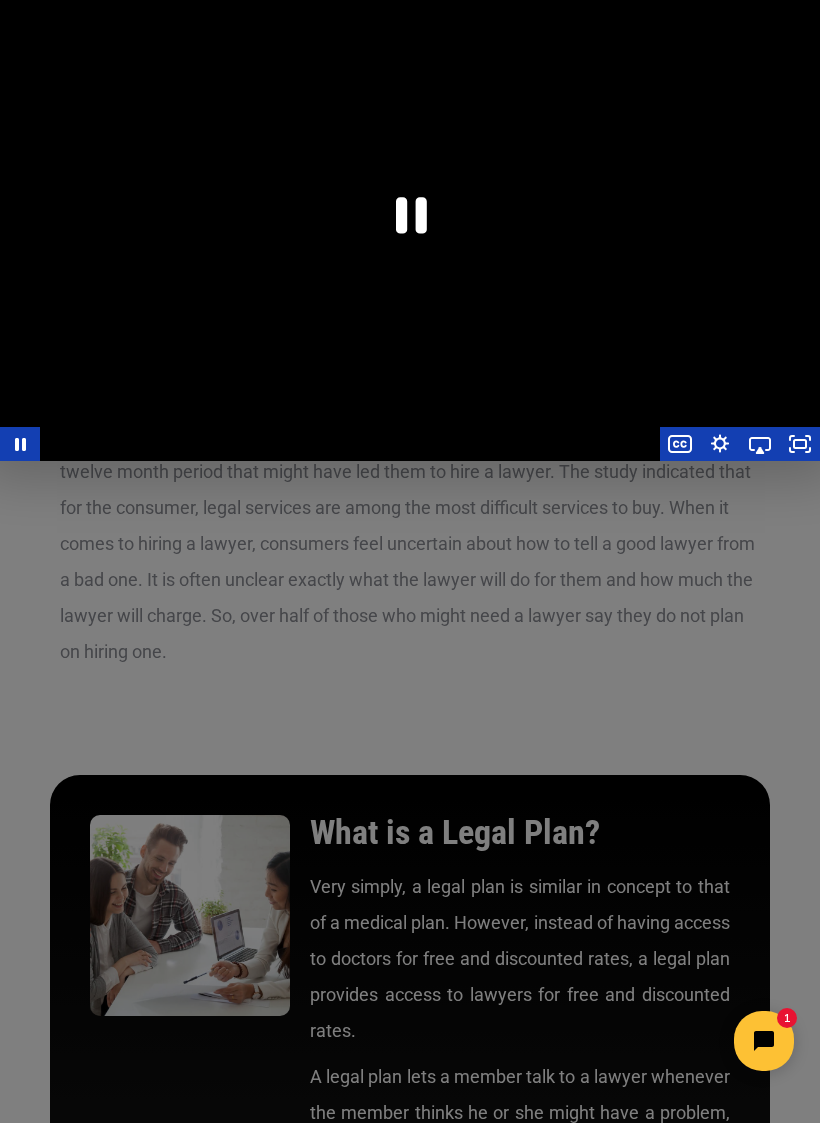click at bounding box center (410, 230) 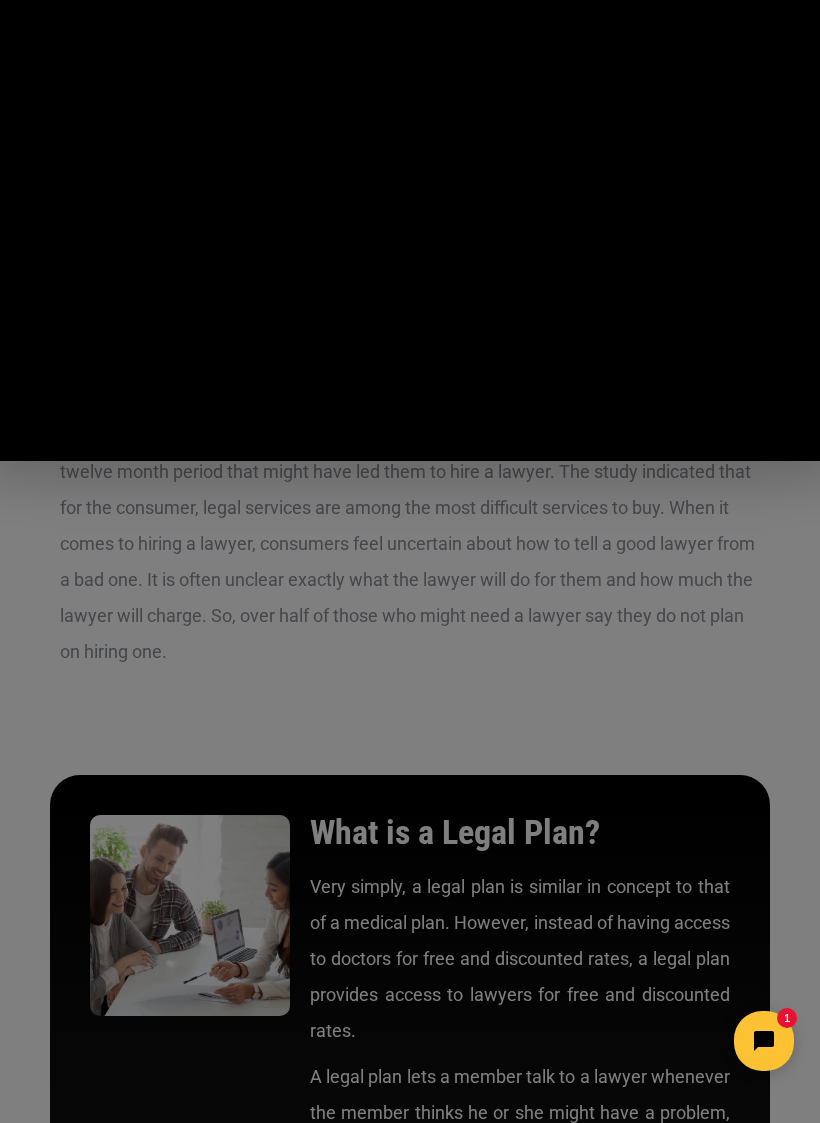 click at bounding box center (410, 230) 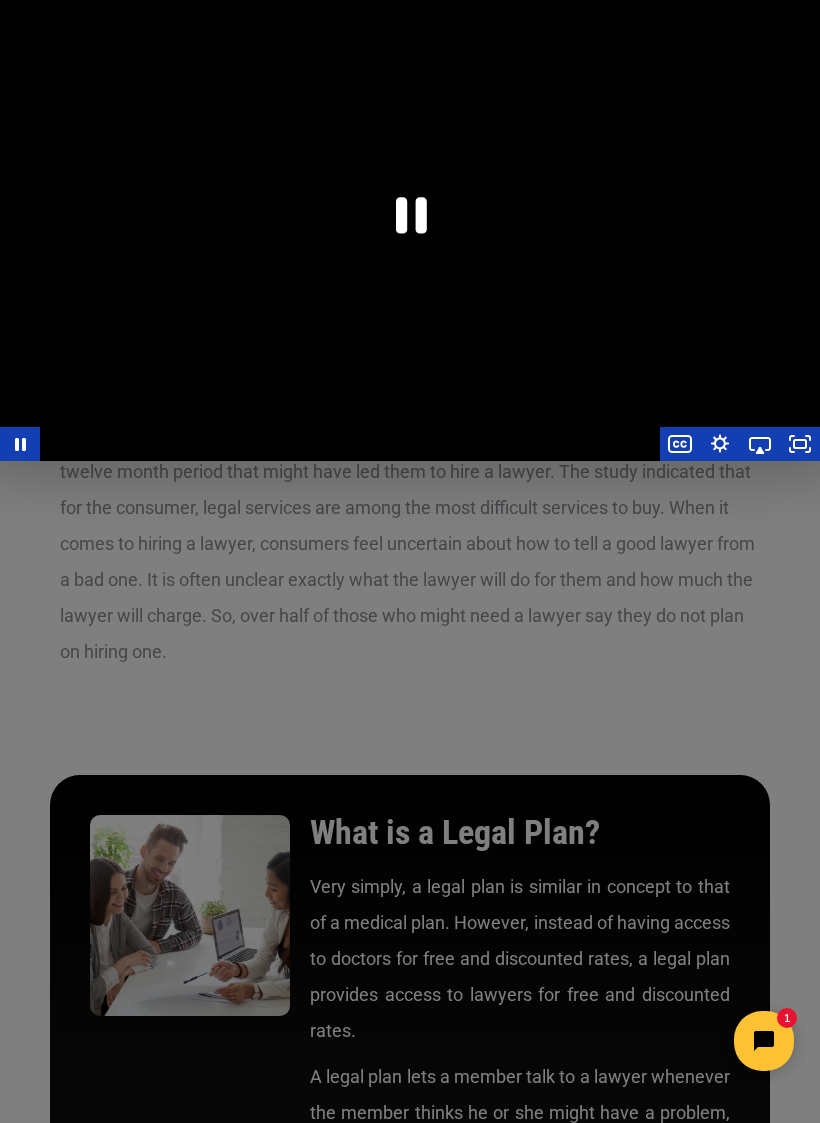 click at bounding box center (410, 230) 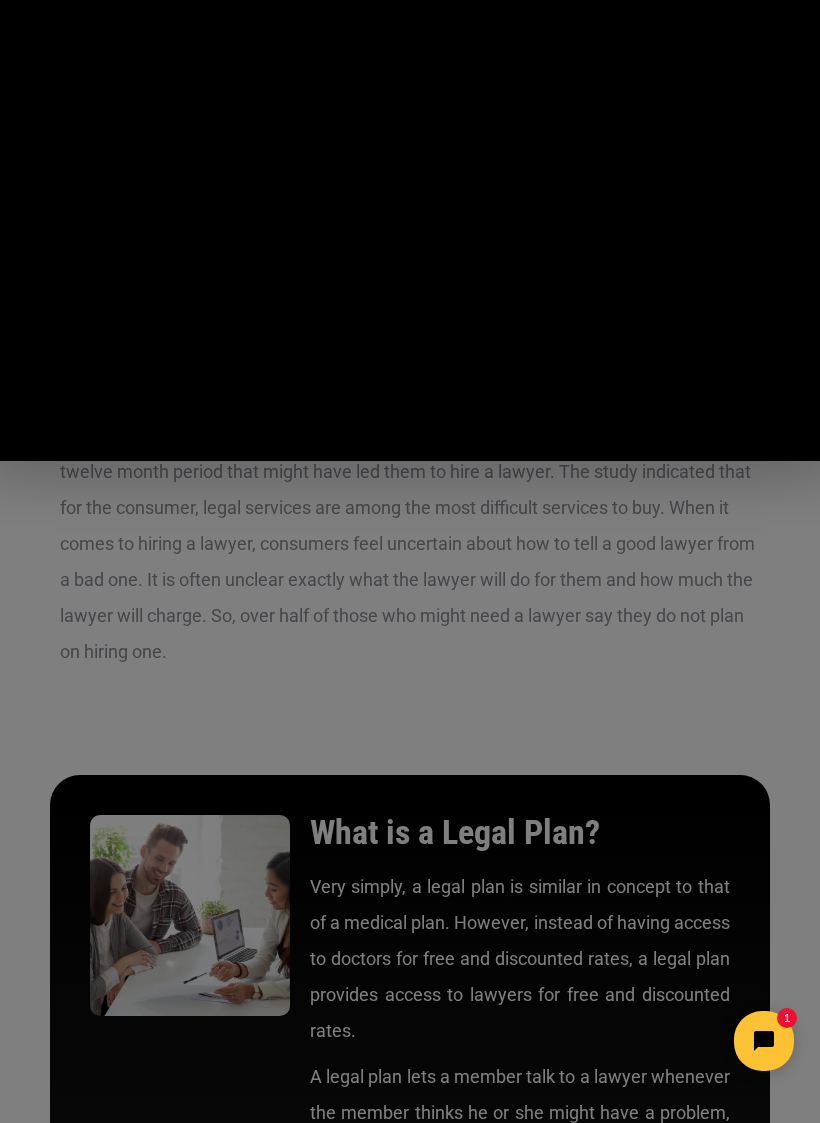 click at bounding box center (410, 230) 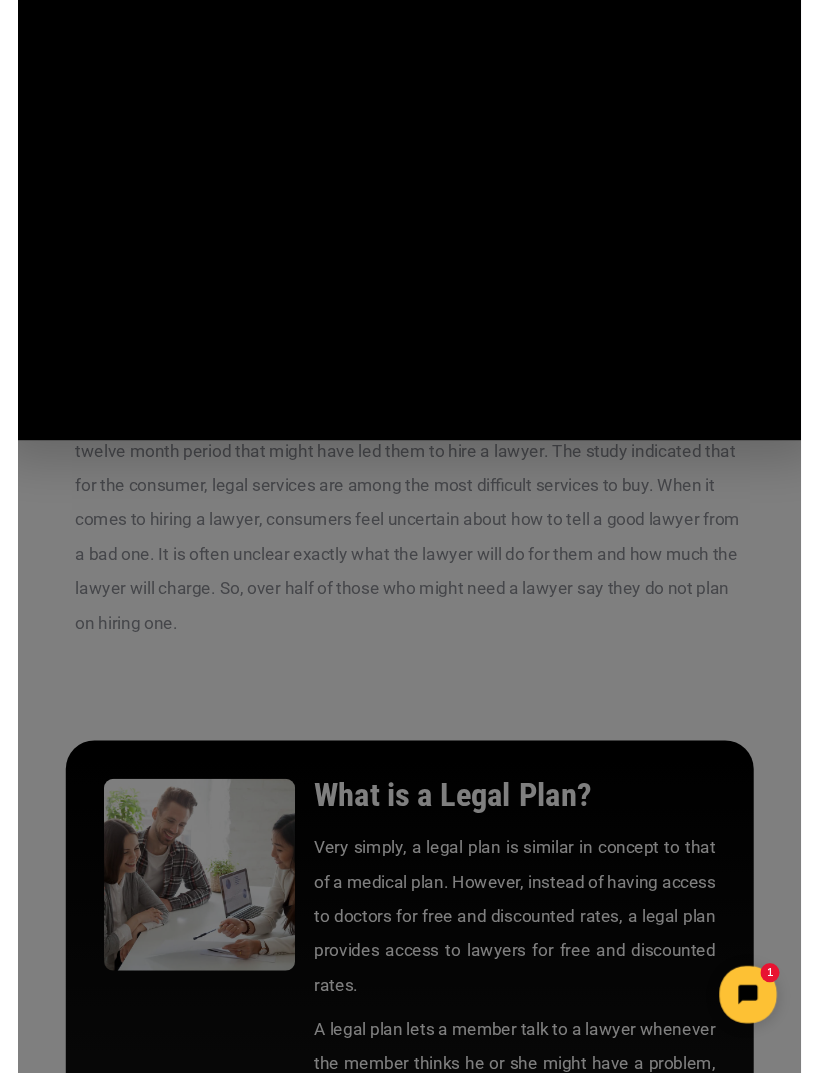 scroll, scrollTop: 0, scrollLeft: 0, axis: both 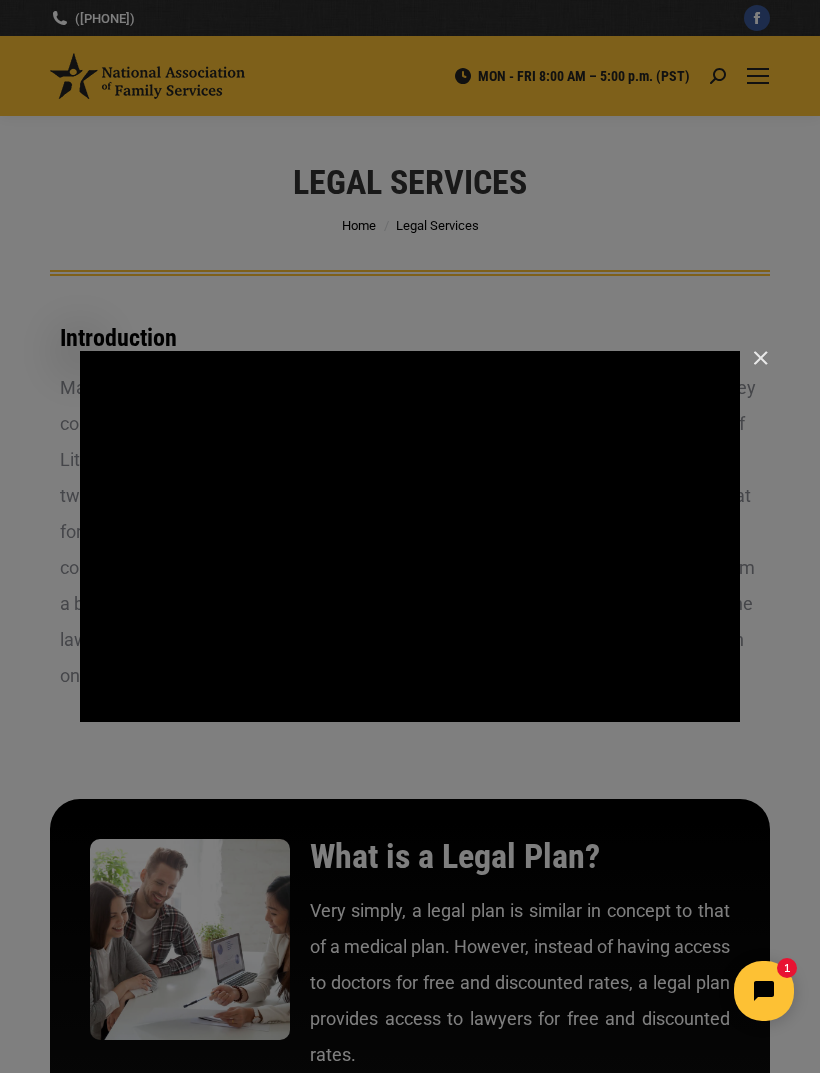 click at bounding box center [752, 367] 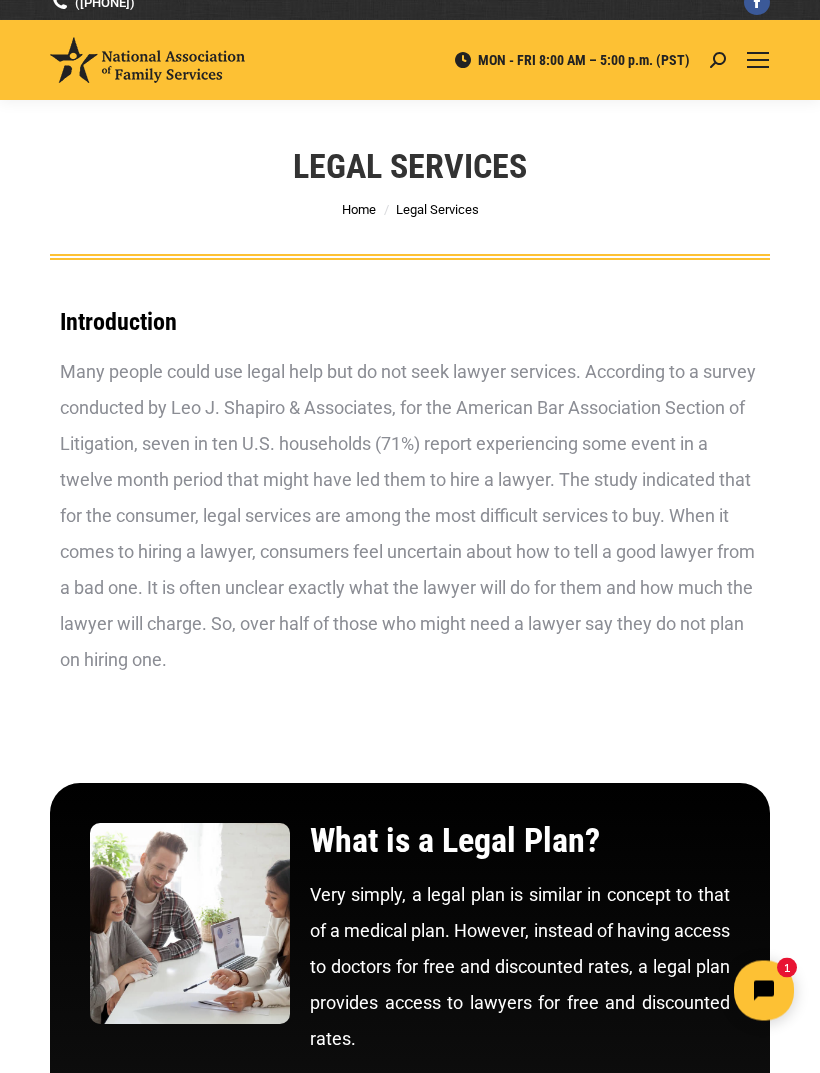scroll, scrollTop: 0, scrollLeft: 0, axis: both 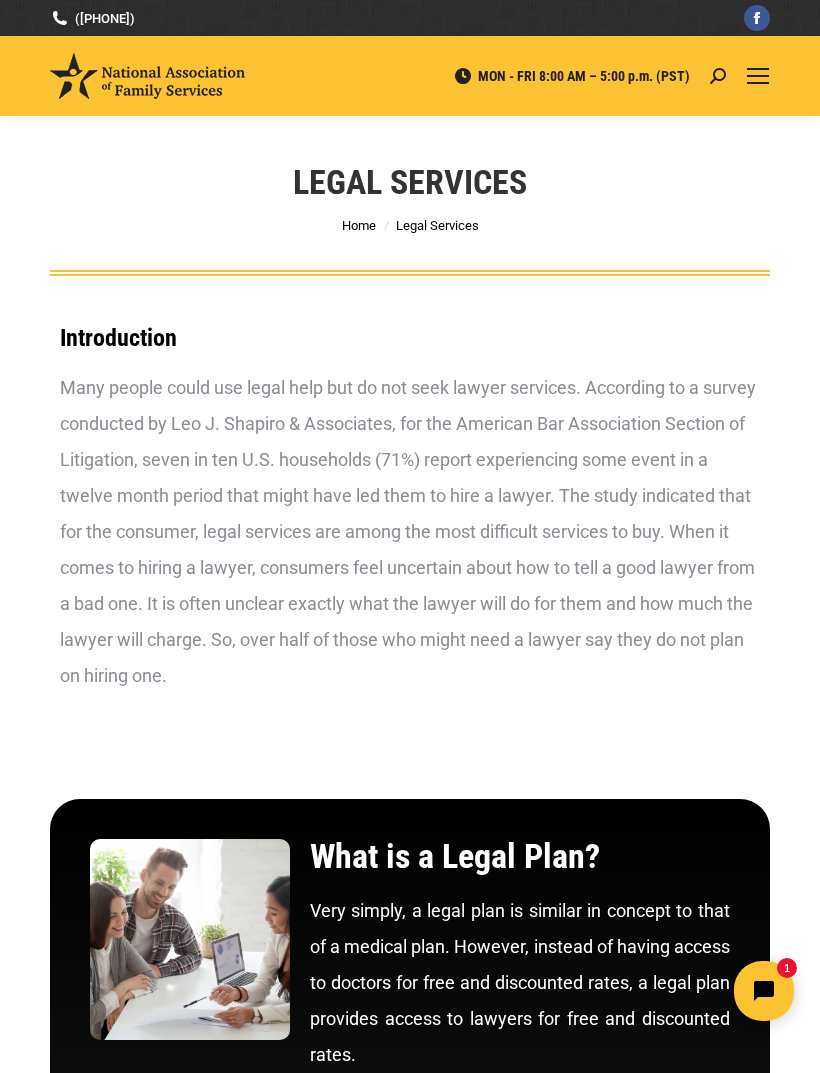 click at bounding box center (758, 76) 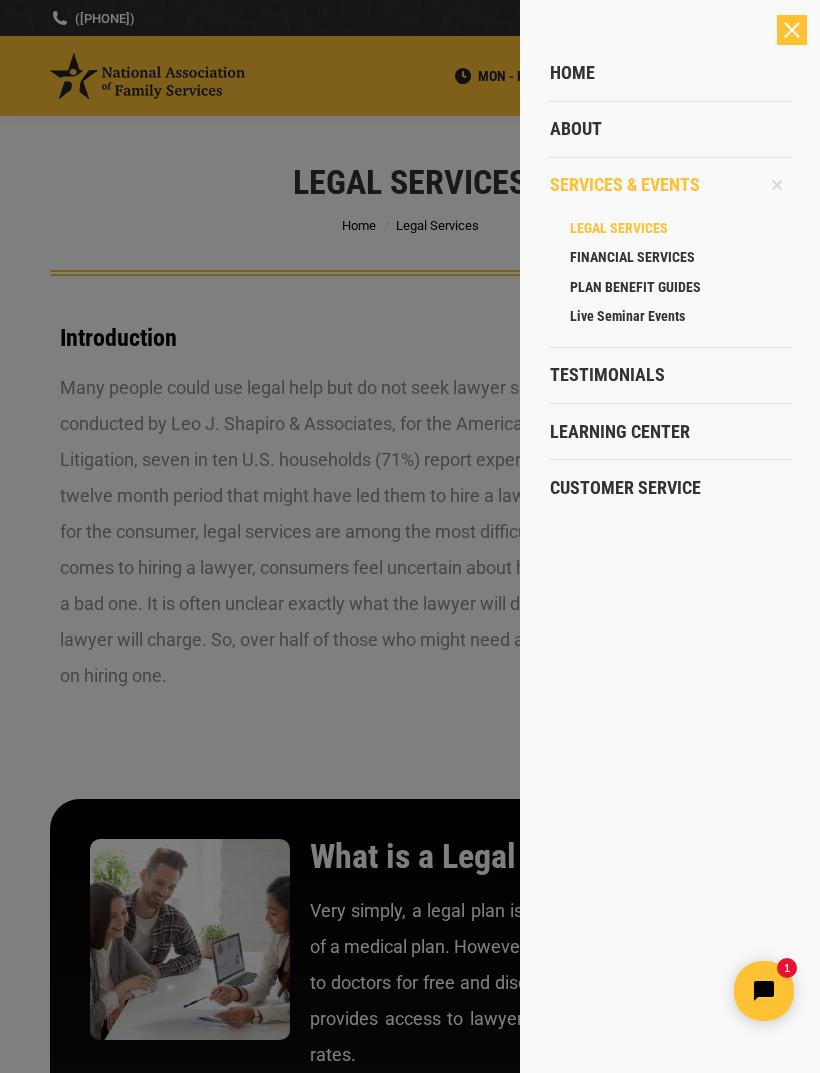 click on "Testimonials" at bounding box center (607, 375) 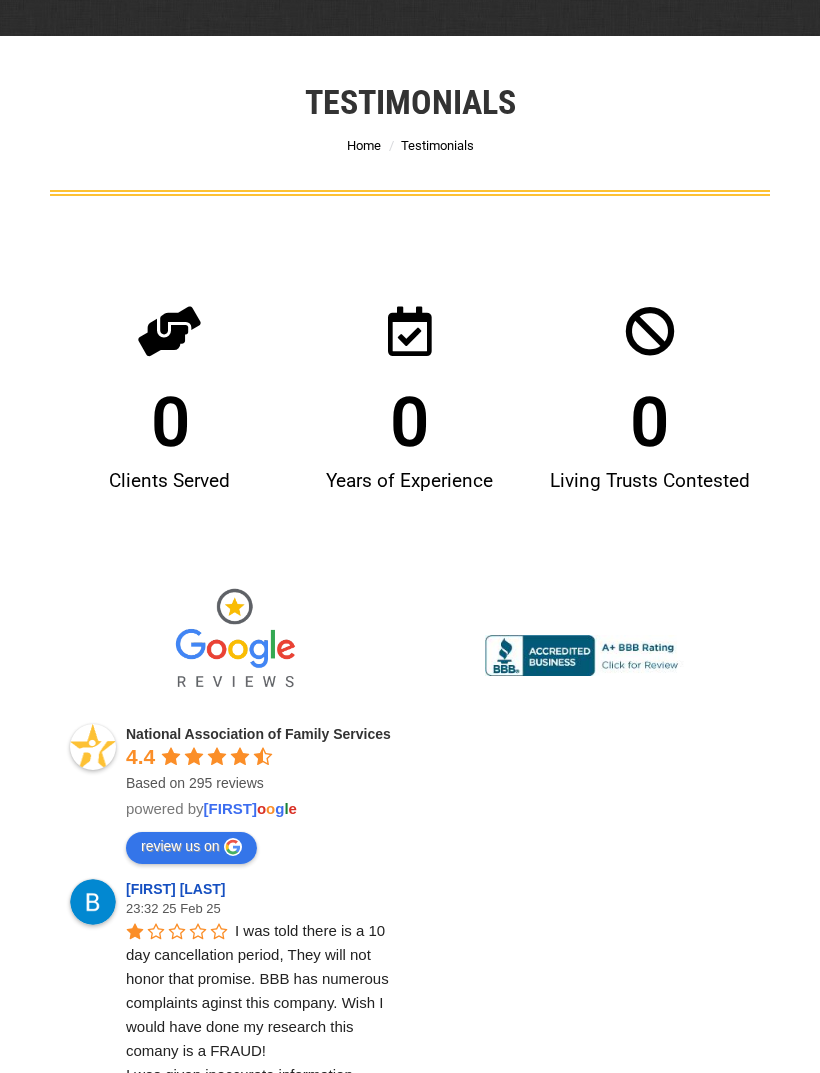scroll, scrollTop: 0, scrollLeft: 0, axis: both 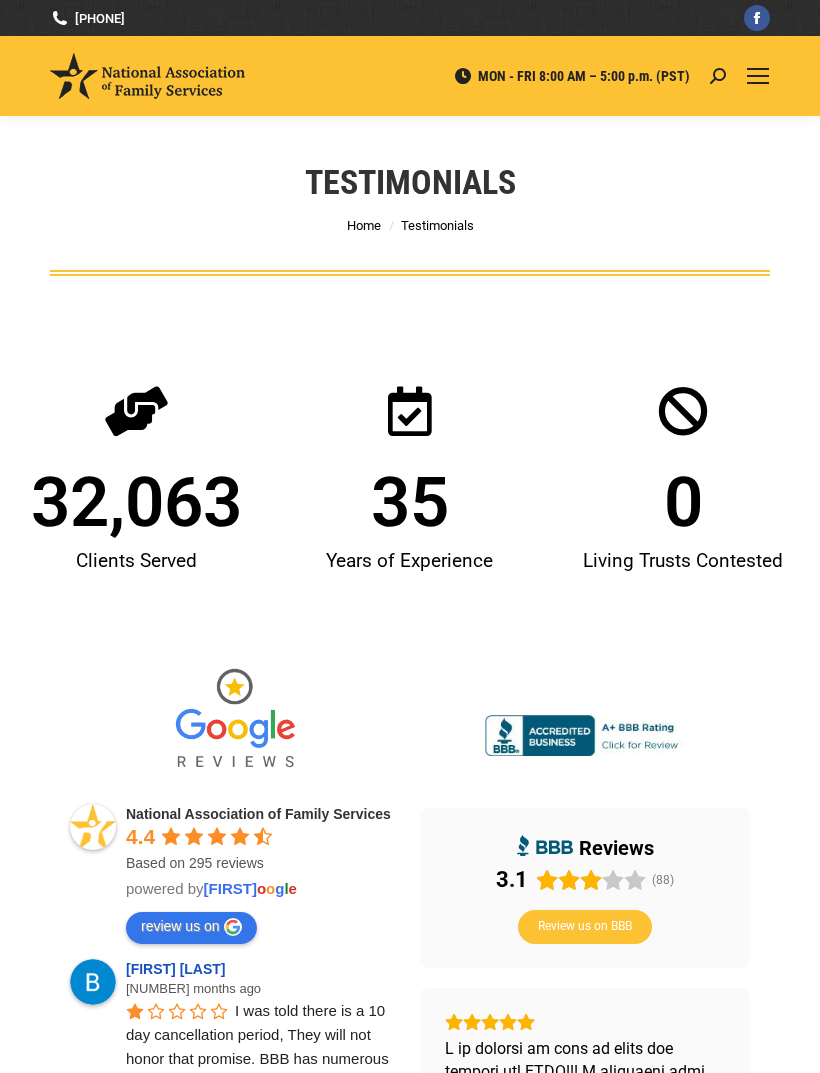 click at bounding box center [758, 83] 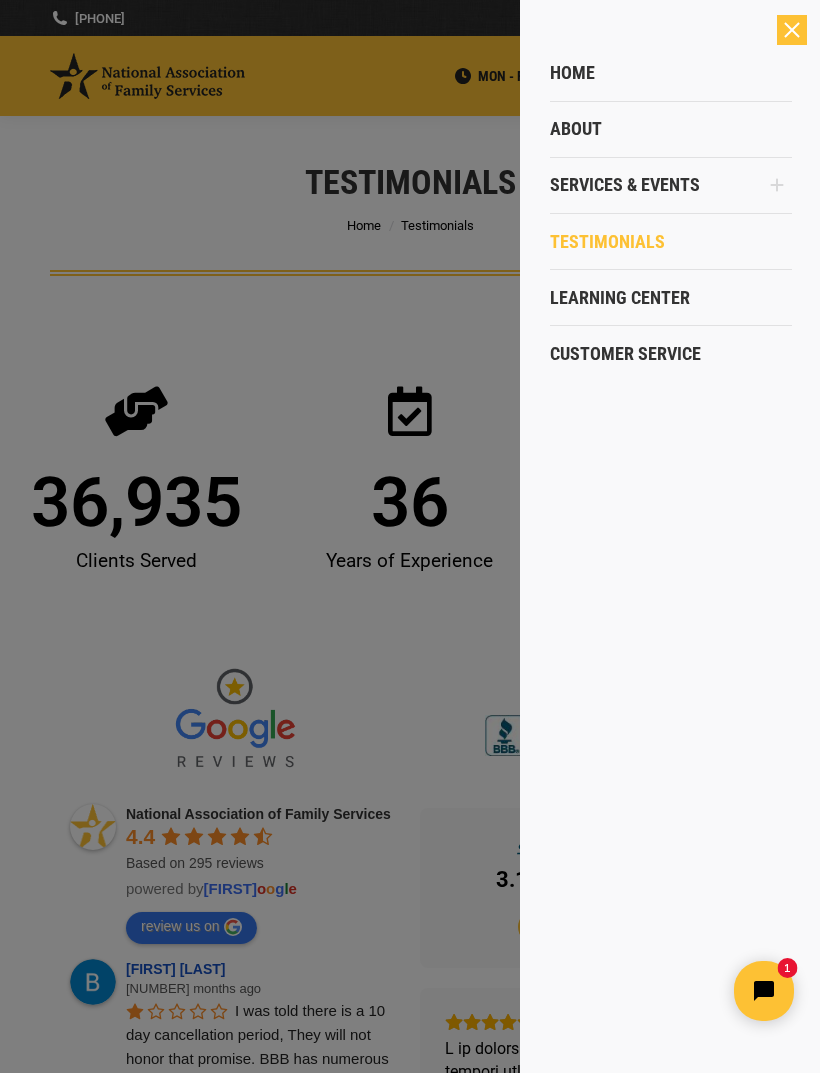 scroll, scrollTop: 0, scrollLeft: 0, axis: both 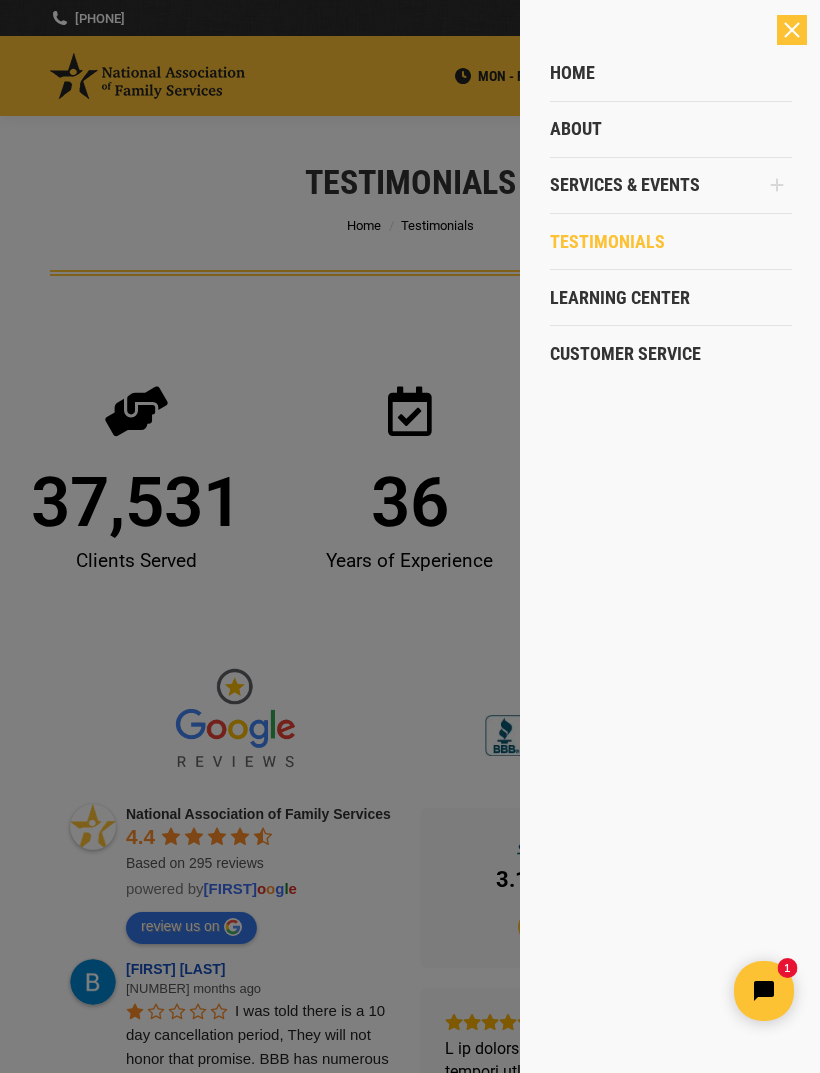 click on "Customer Service" at bounding box center (625, 354) 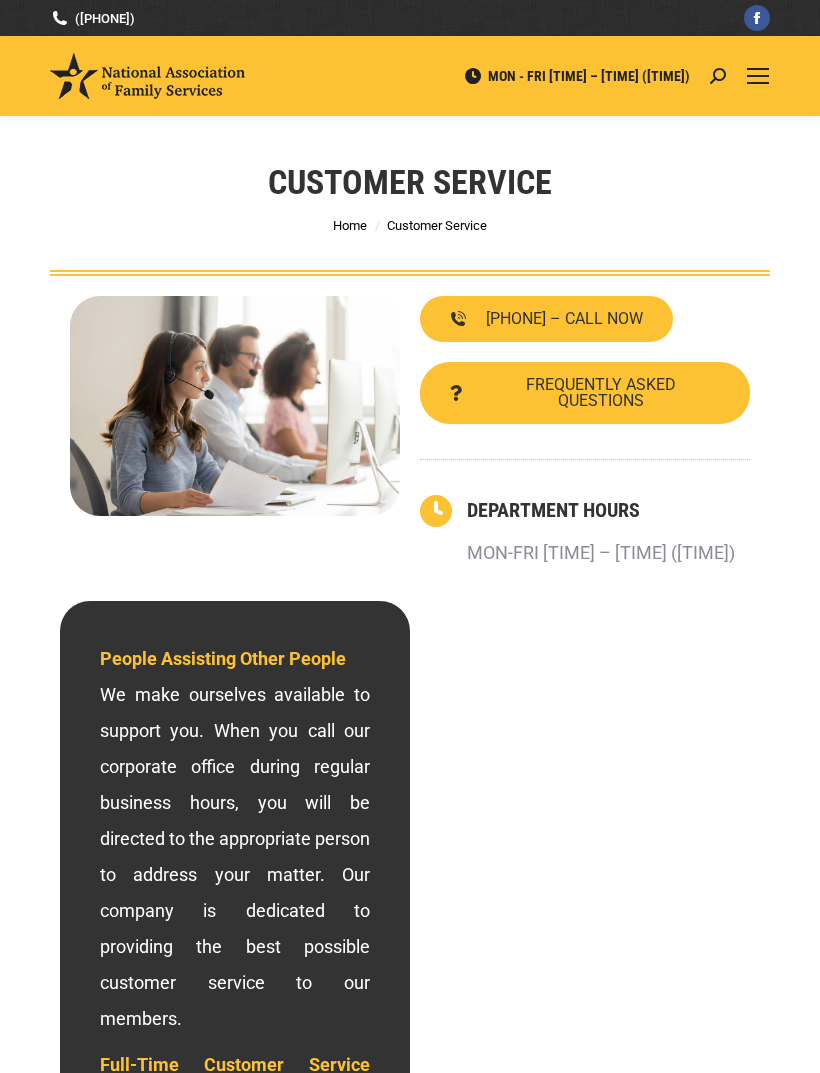 scroll, scrollTop: 0, scrollLeft: 0, axis: both 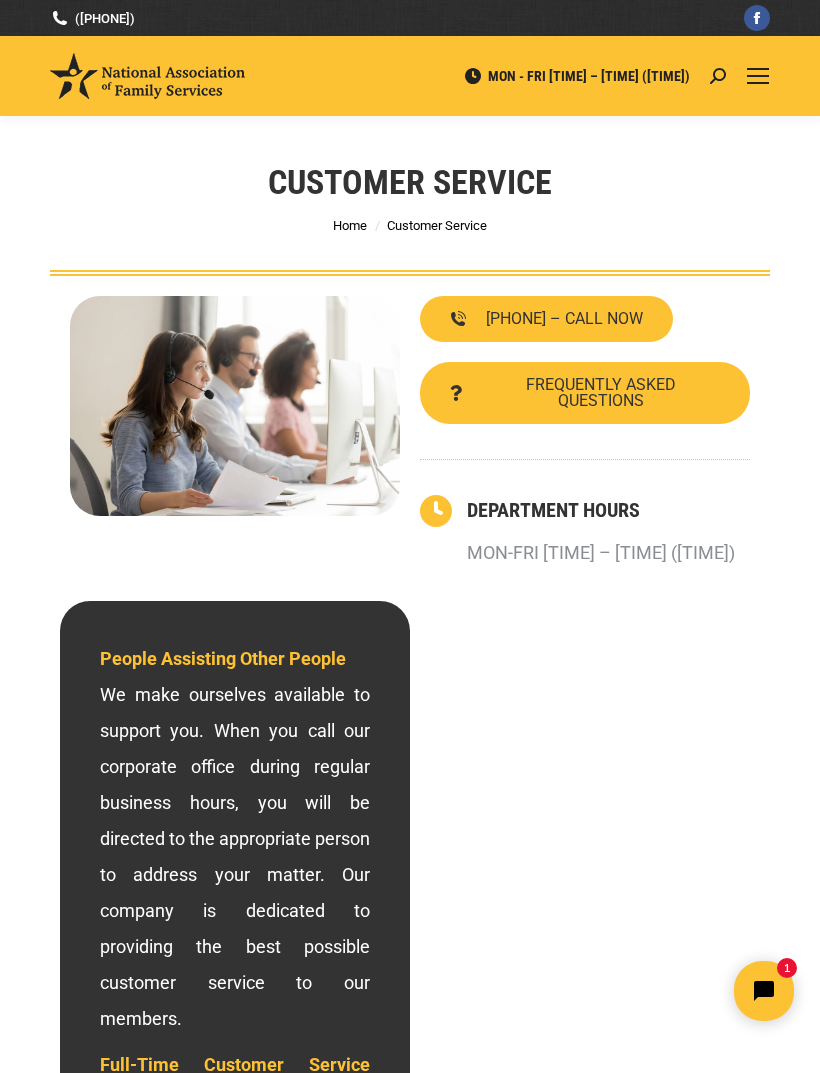 click at bounding box center [758, 83] 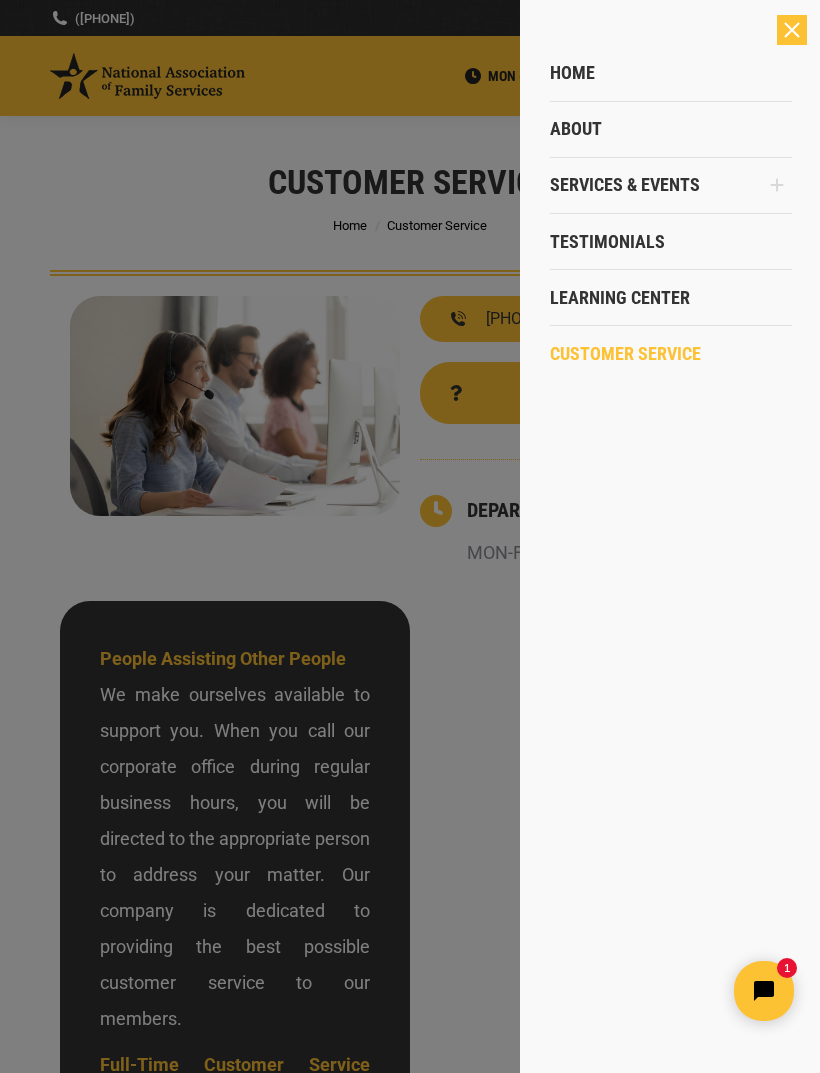 click on "Learning Center" at bounding box center (620, 298) 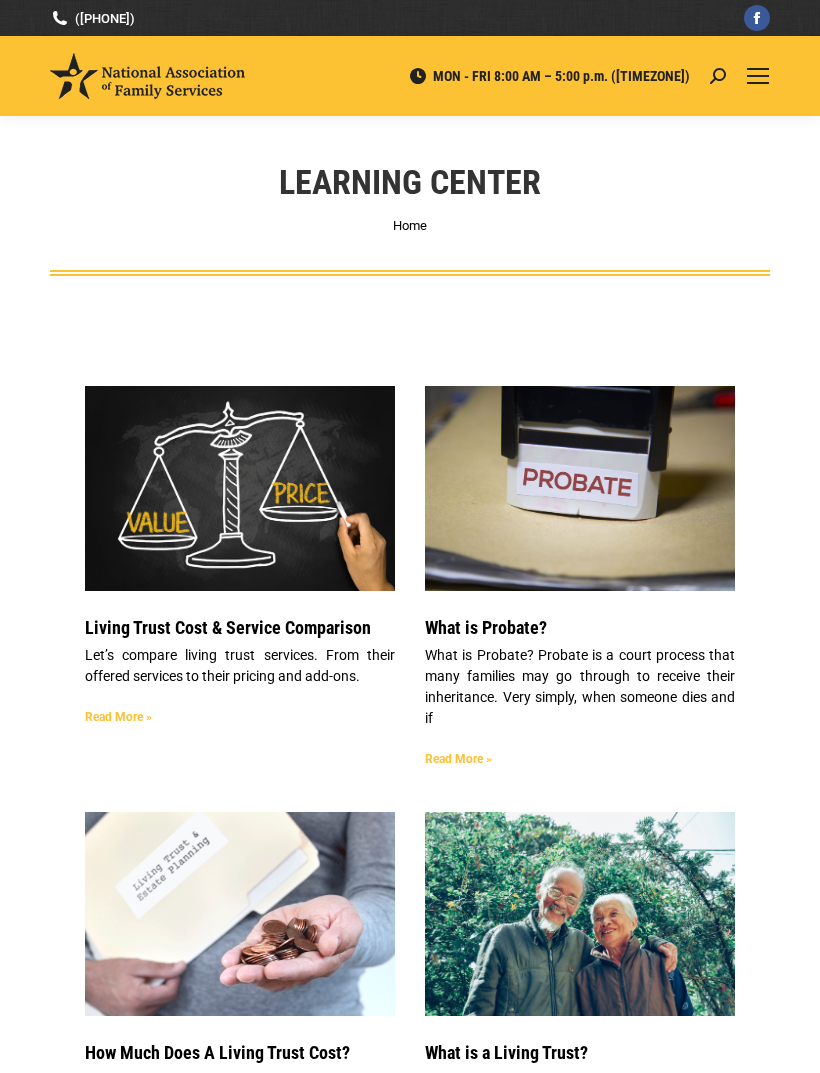 scroll, scrollTop: 0, scrollLeft: 0, axis: both 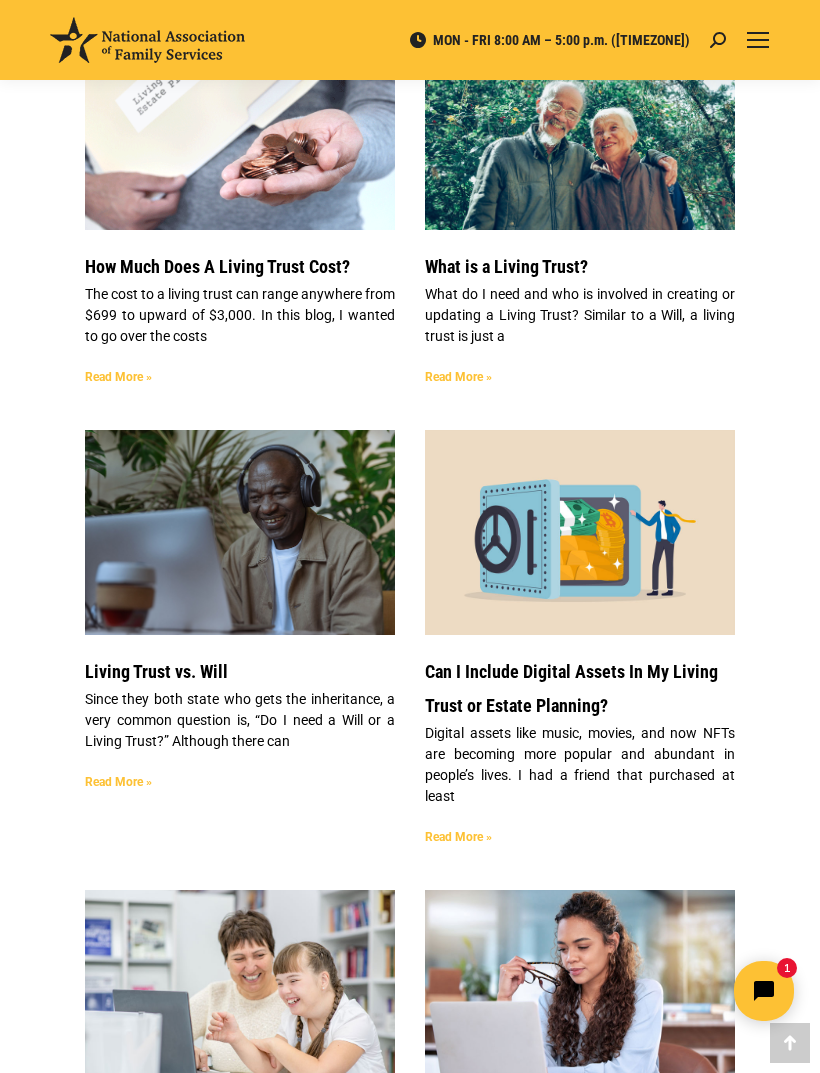 click at bounding box center (239, 532) 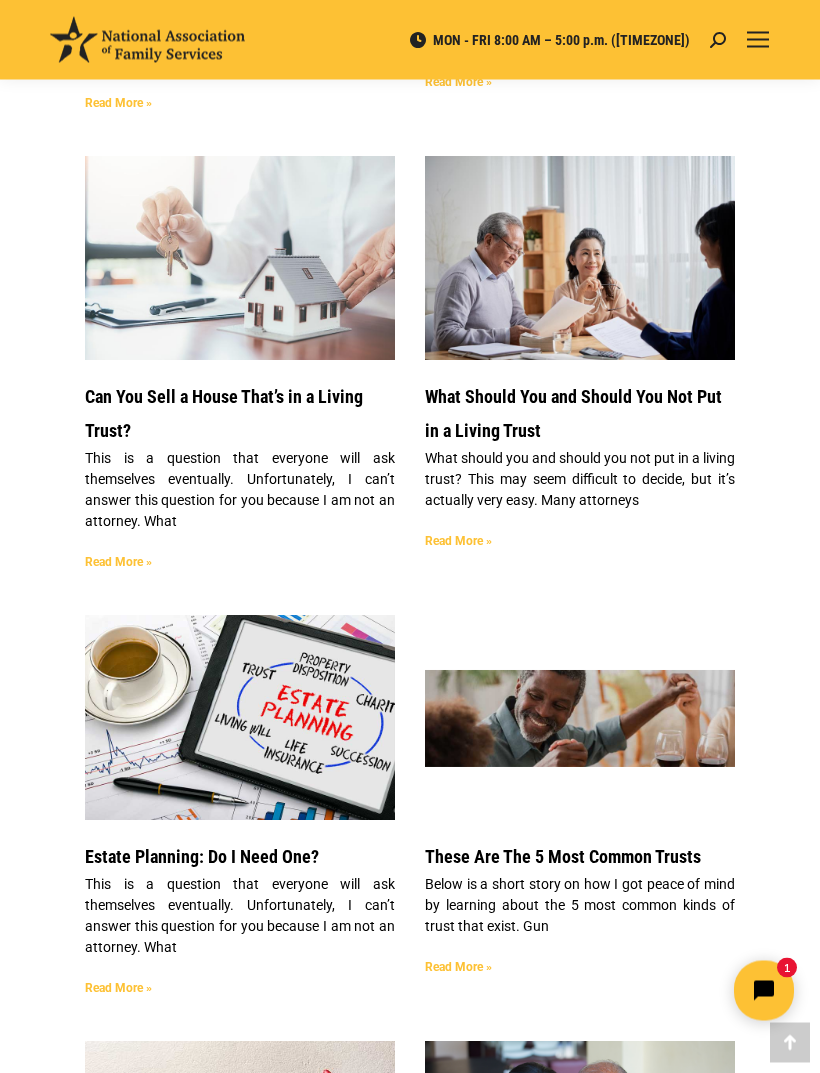 scroll, scrollTop: 3790, scrollLeft: 0, axis: vertical 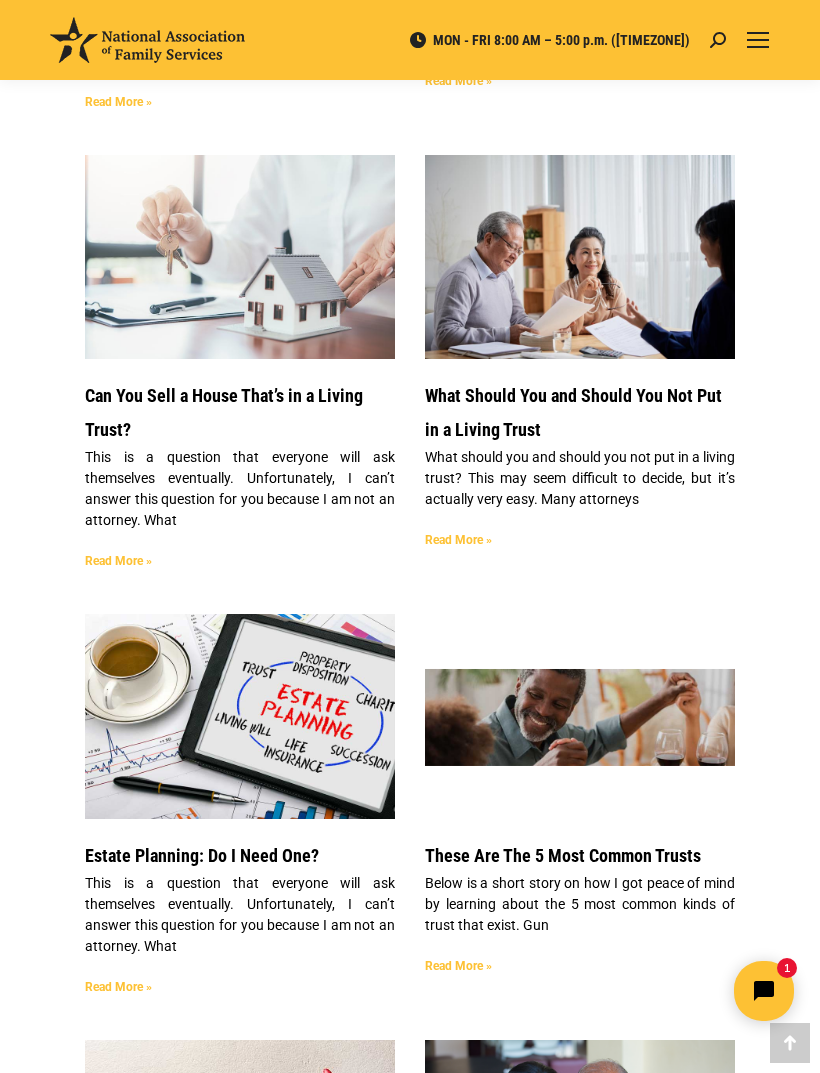 click at bounding box center (579, 257) 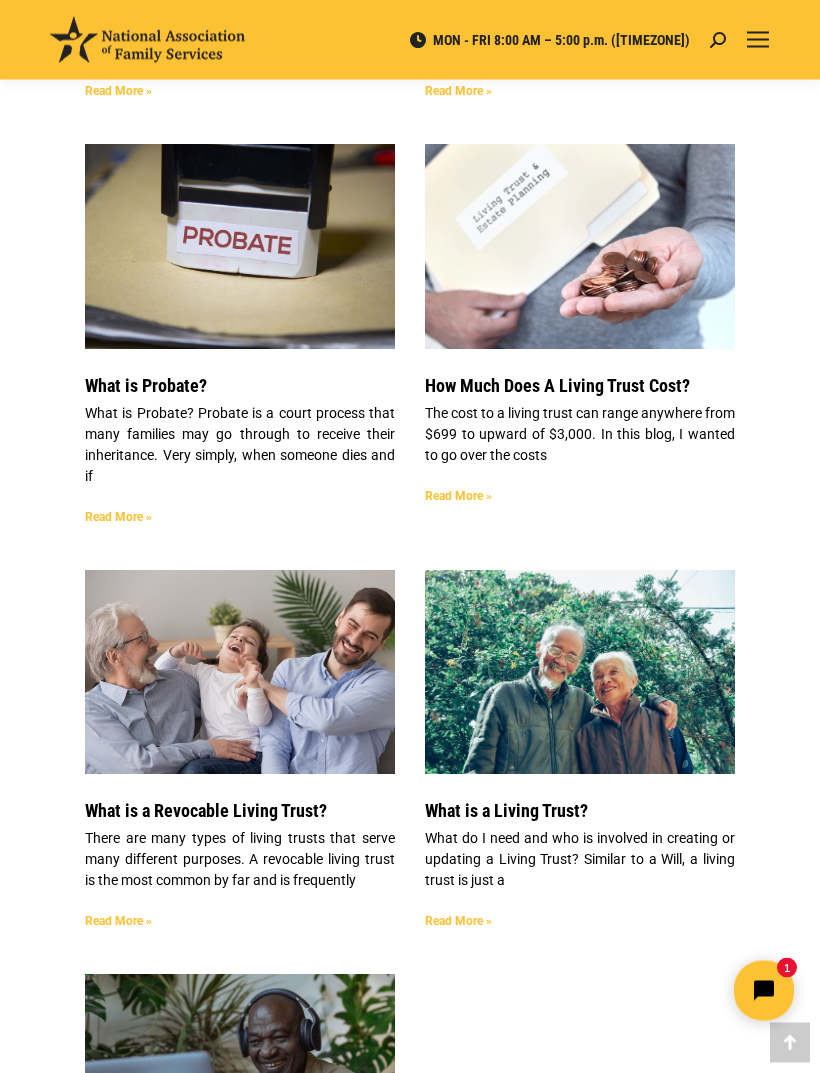 scroll, scrollTop: 6888, scrollLeft: 0, axis: vertical 